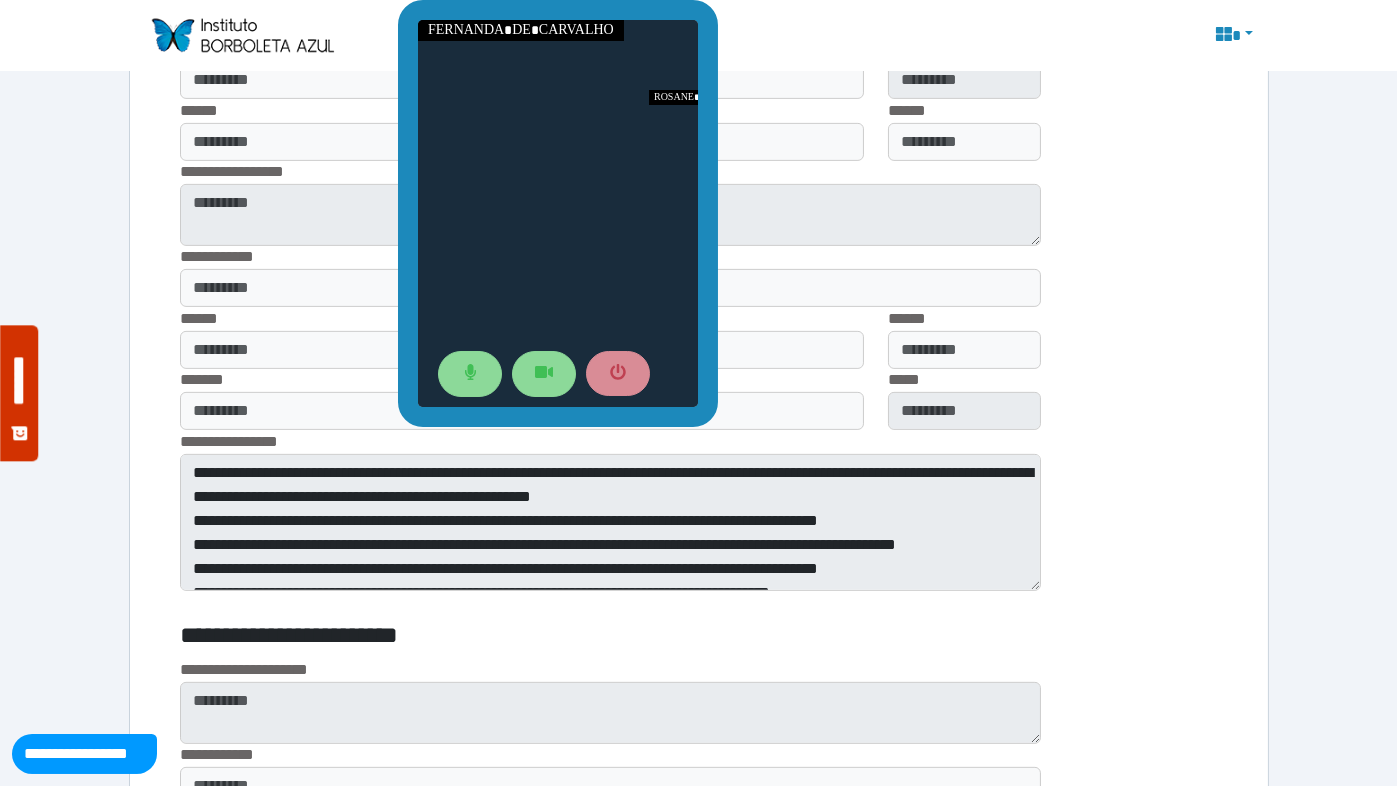 scroll, scrollTop: 1598, scrollLeft: 0, axis: vertical 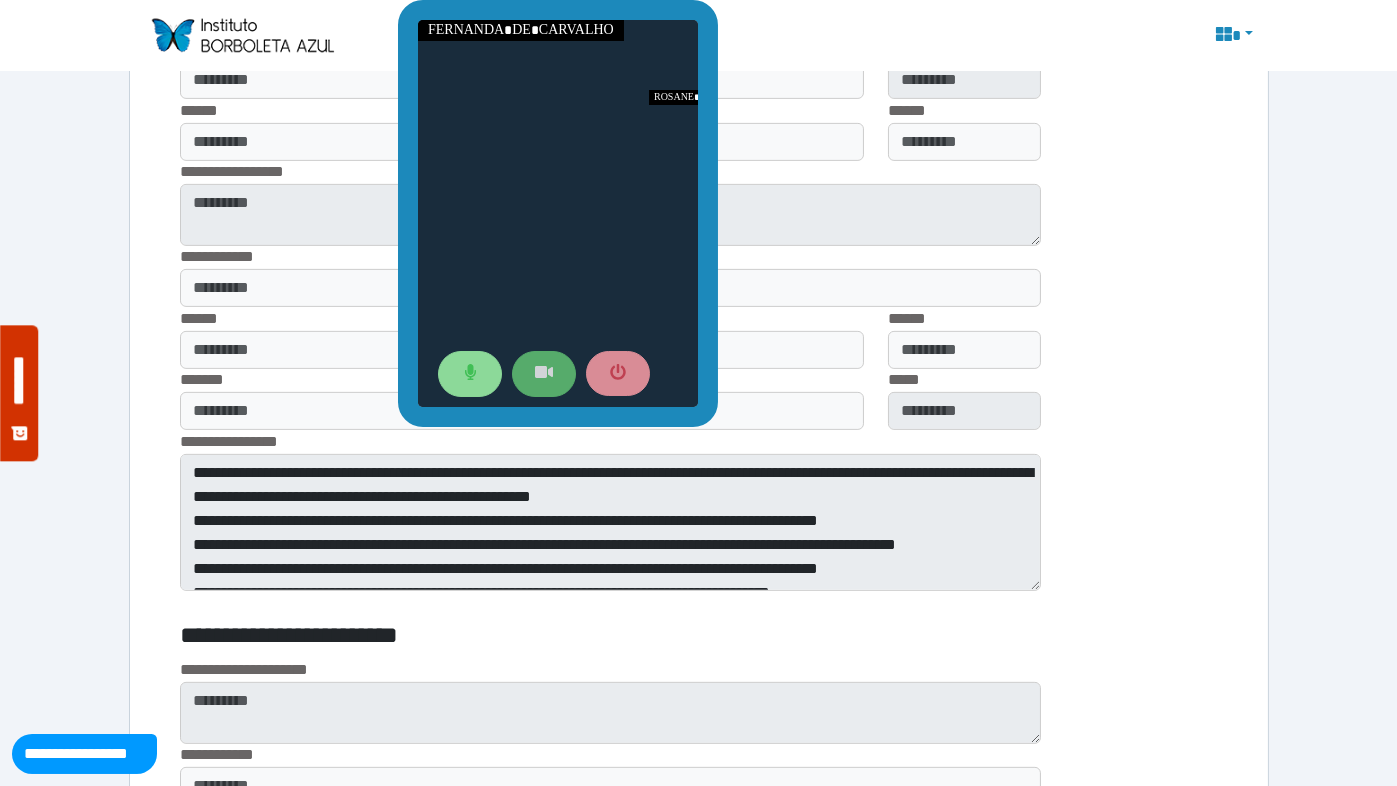 click at bounding box center [543, 374] 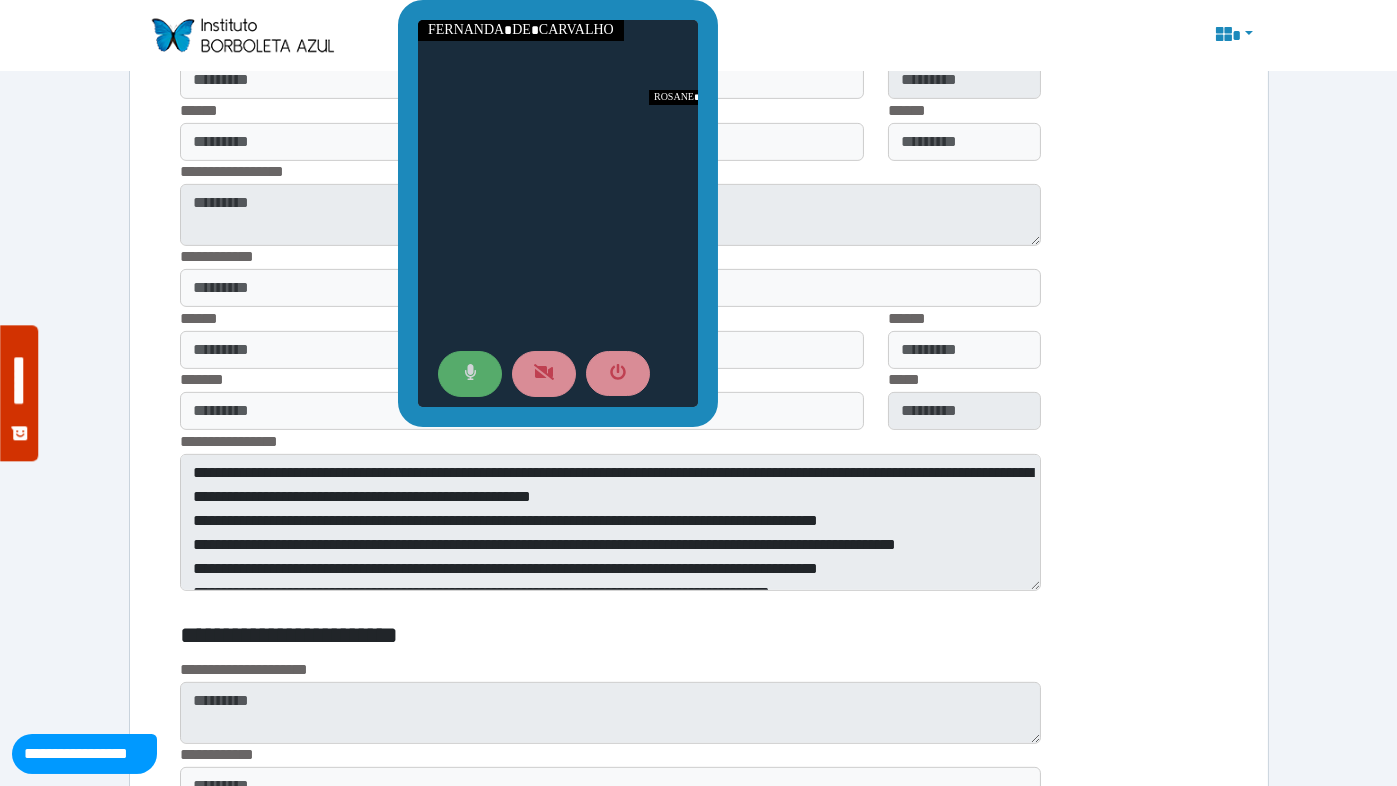 click at bounding box center [469, 374] 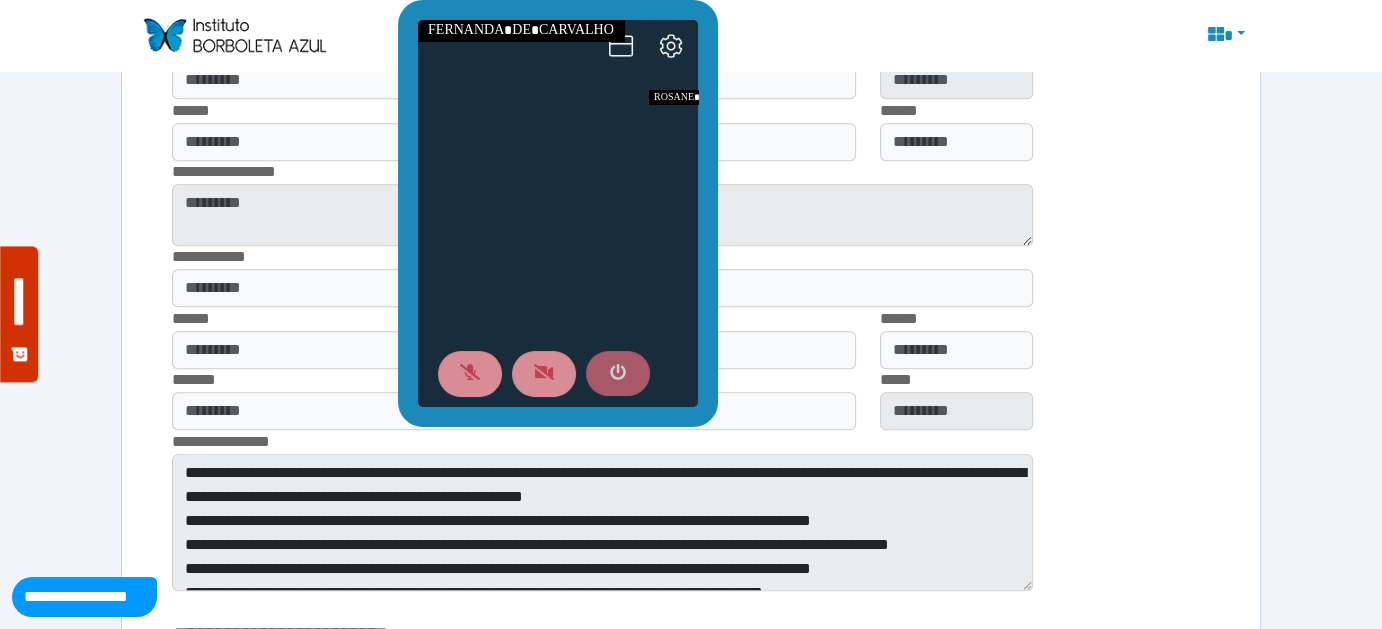 click at bounding box center [617, 373] 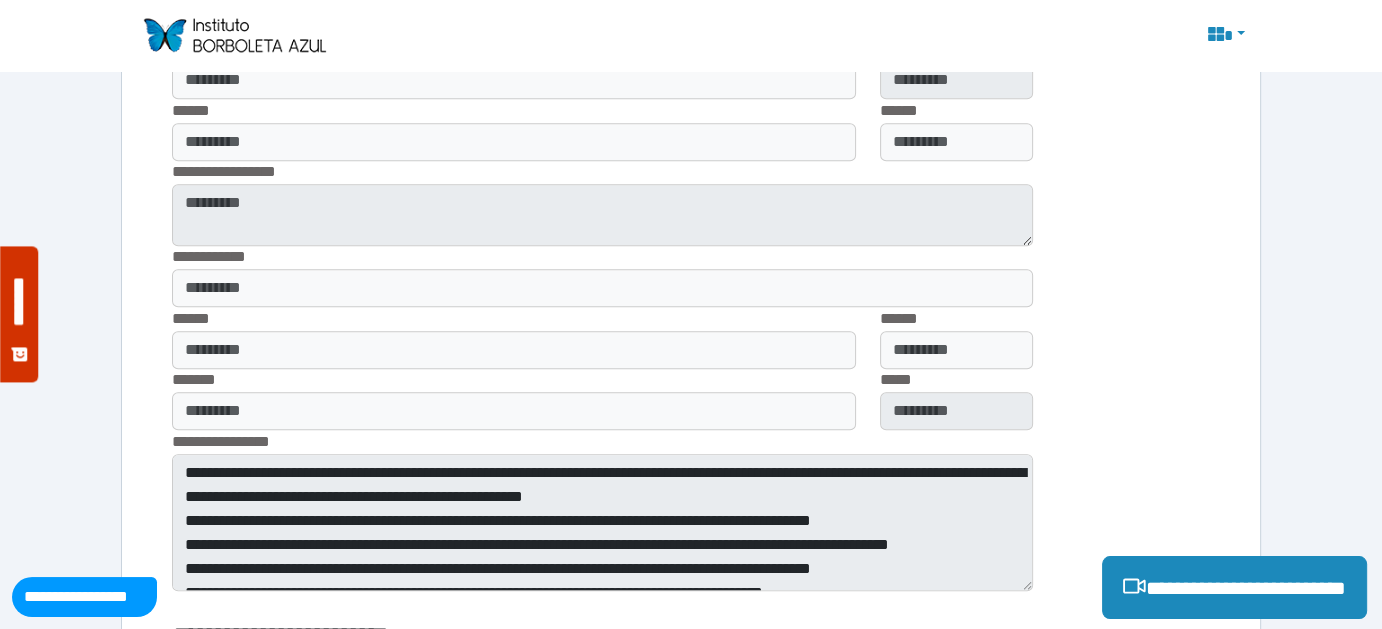click on "**********" at bounding box center [691, 576] 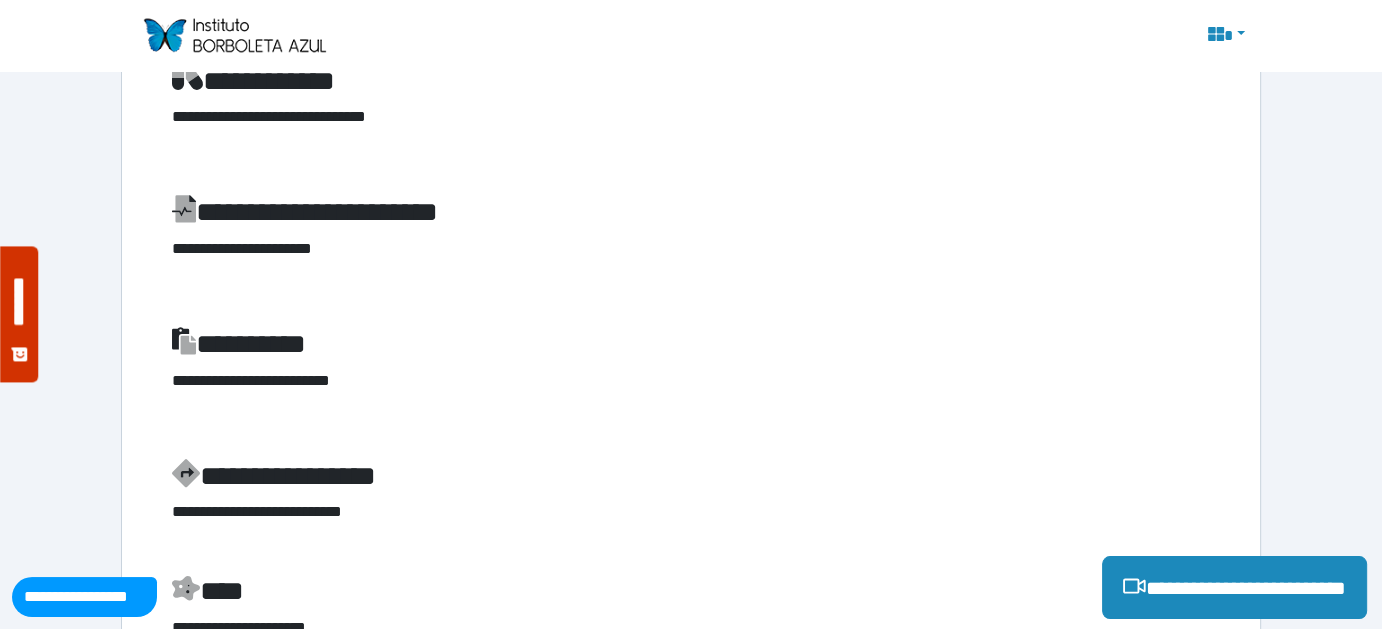 scroll, scrollTop: 330, scrollLeft: 0, axis: vertical 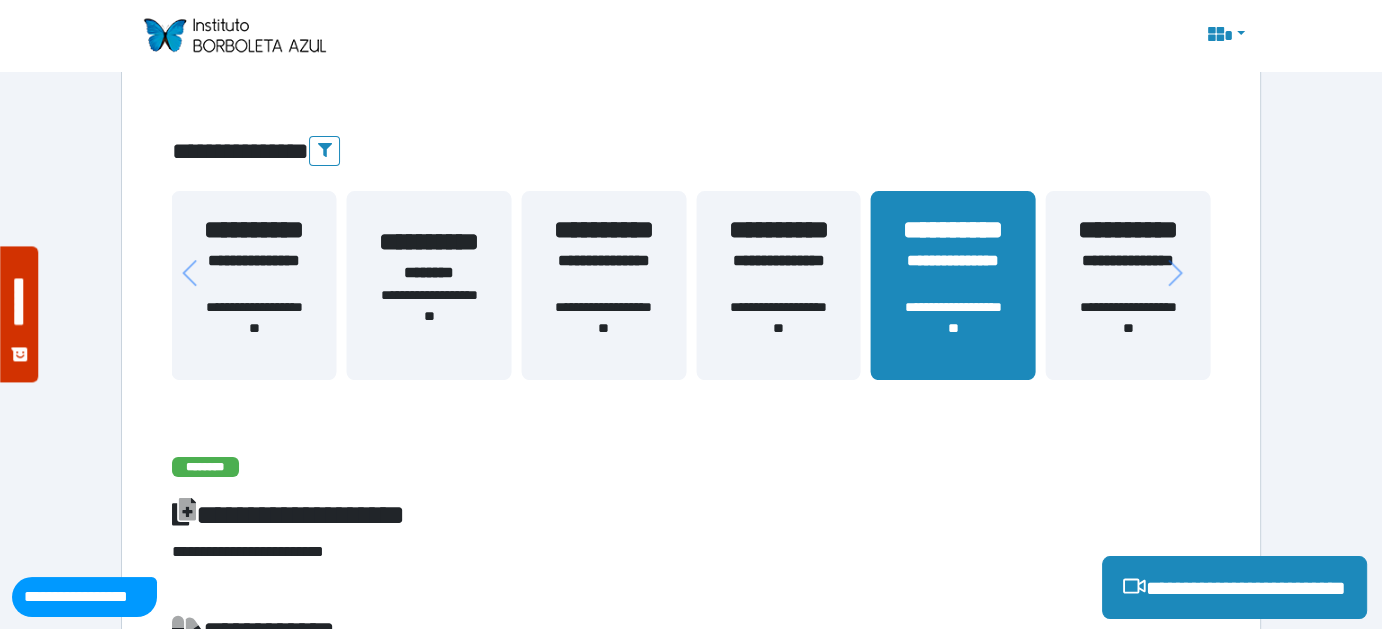 click on "**********" at bounding box center [1128, 273] 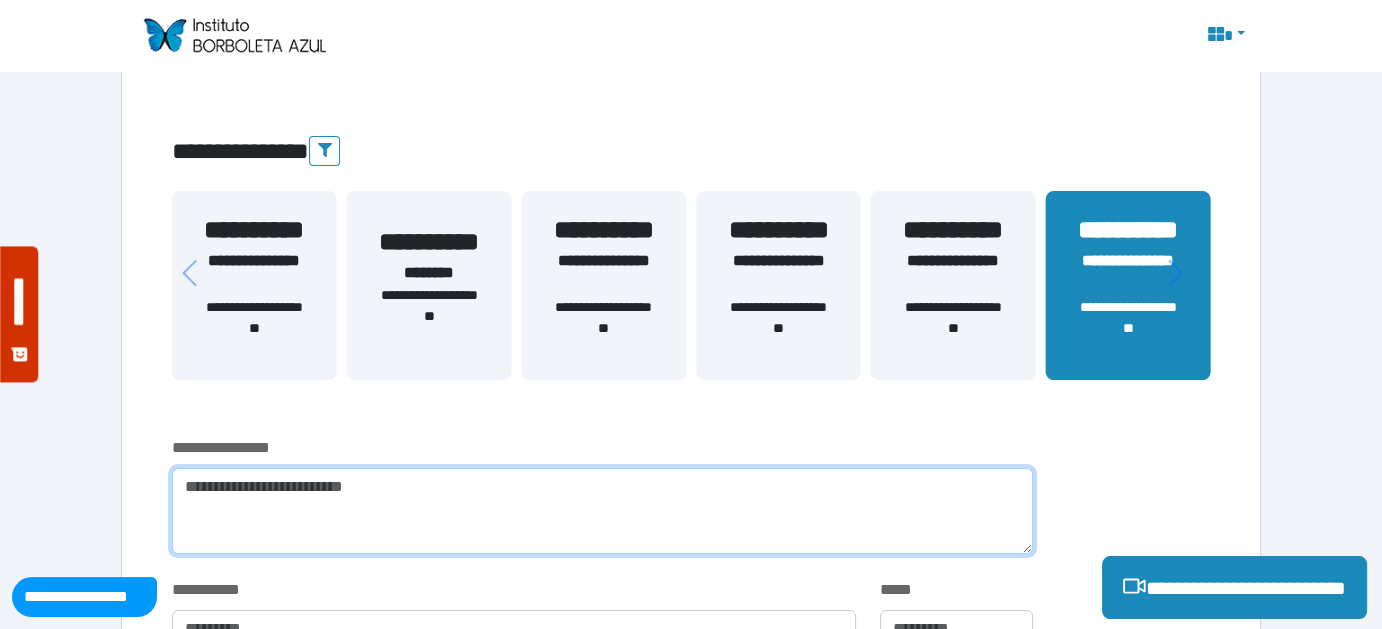 click at bounding box center [602, 511] 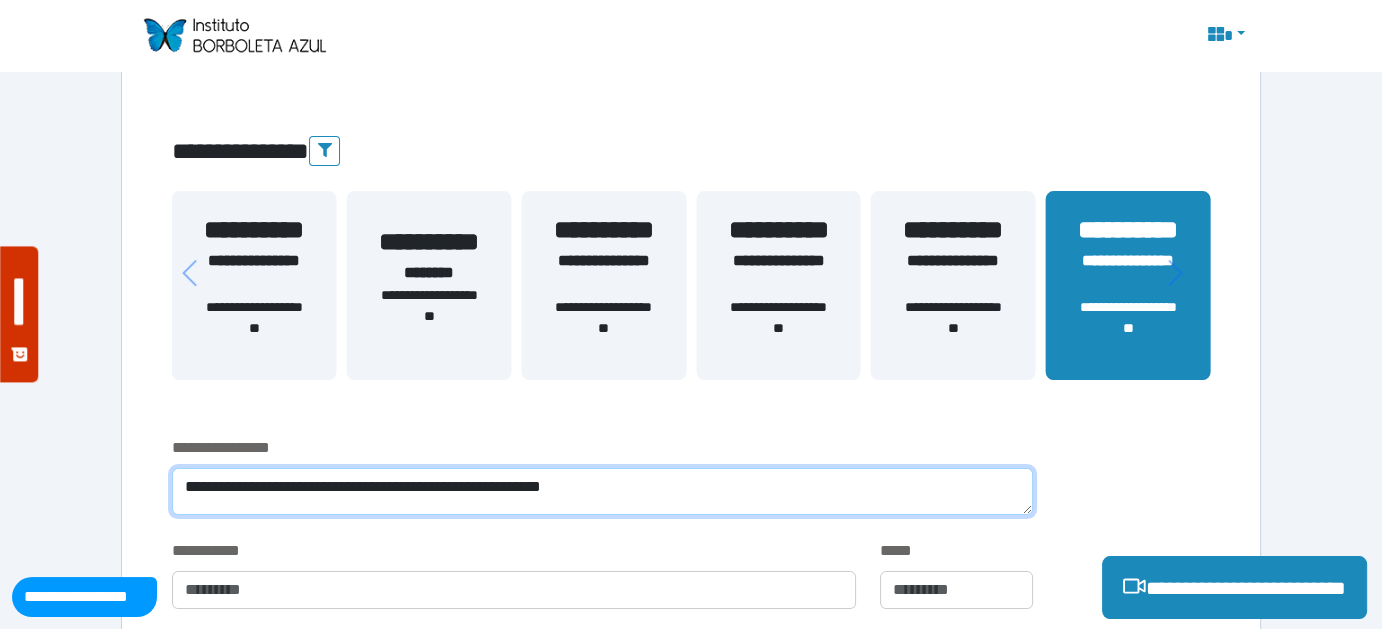click on "**********" at bounding box center (602, 491) 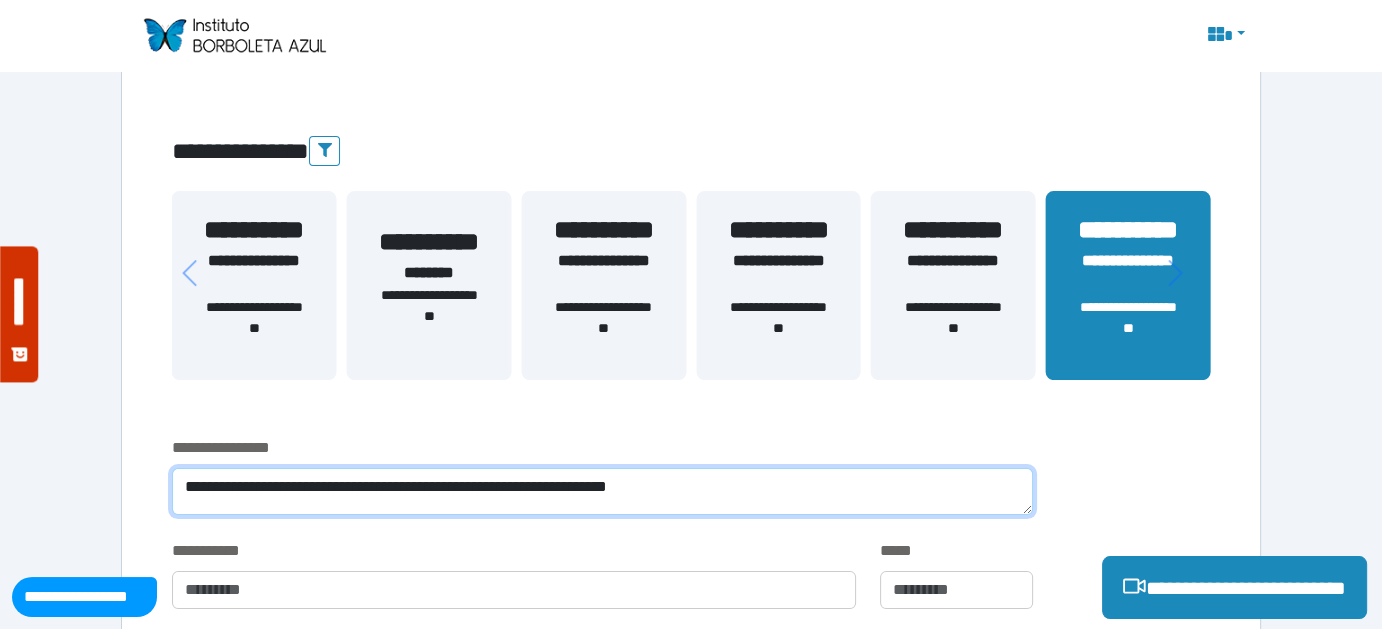 click on "**********" at bounding box center (602, 491) 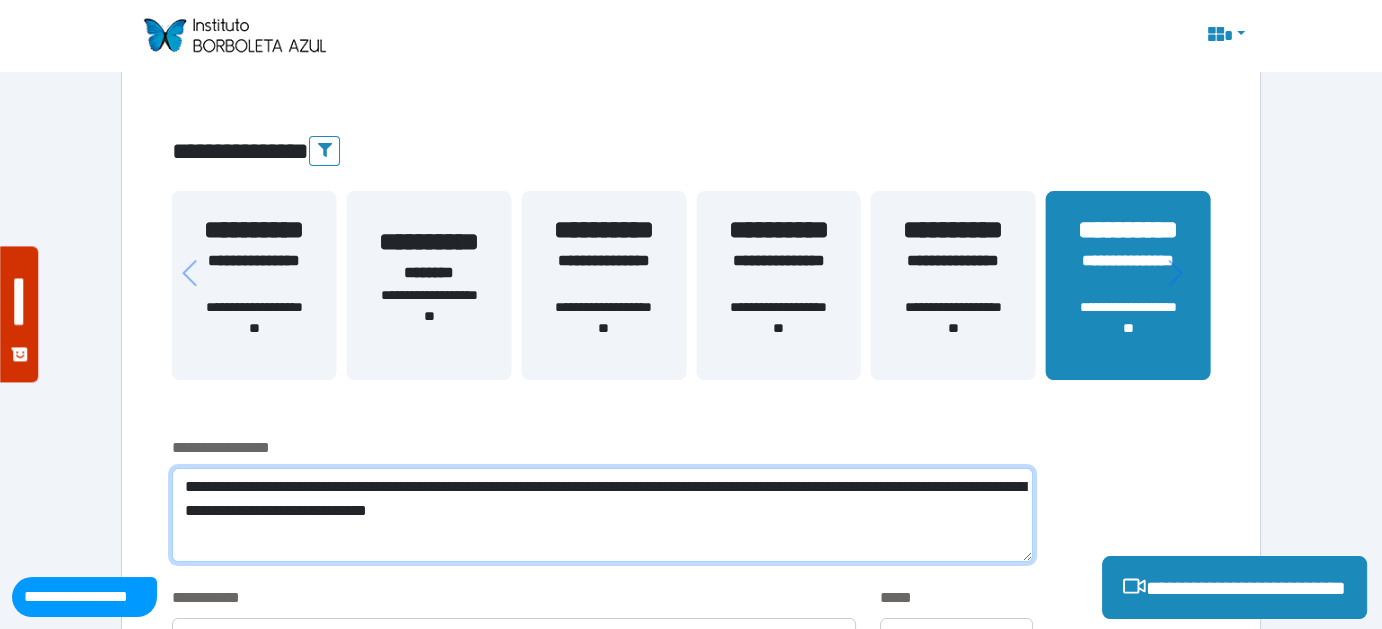 scroll, scrollTop: 0, scrollLeft: 0, axis: both 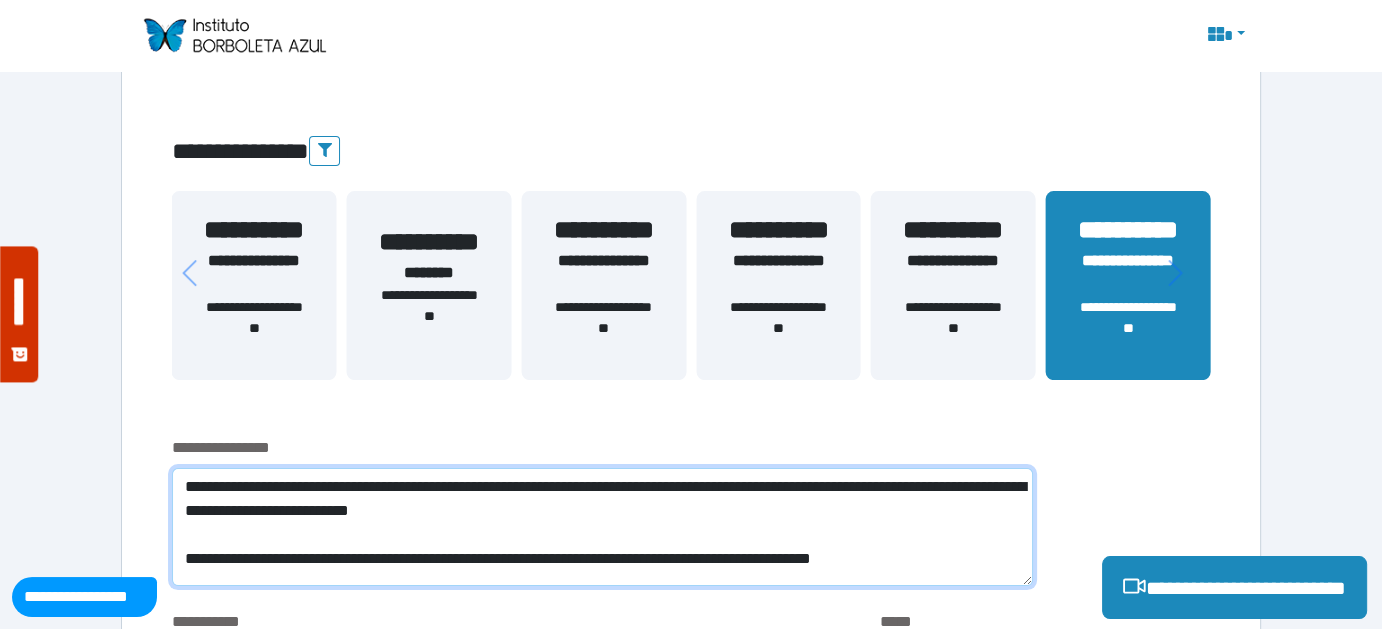 click on "**********" at bounding box center (602, 527) 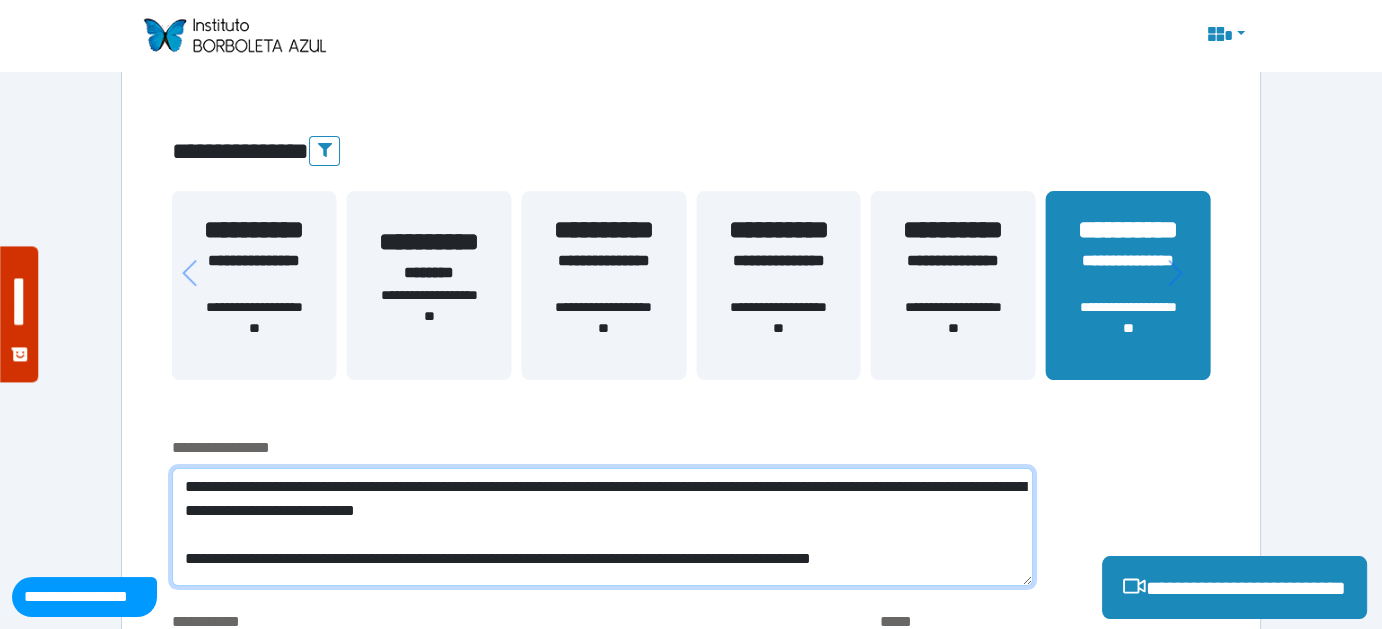 click on "**********" at bounding box center (602, 527) 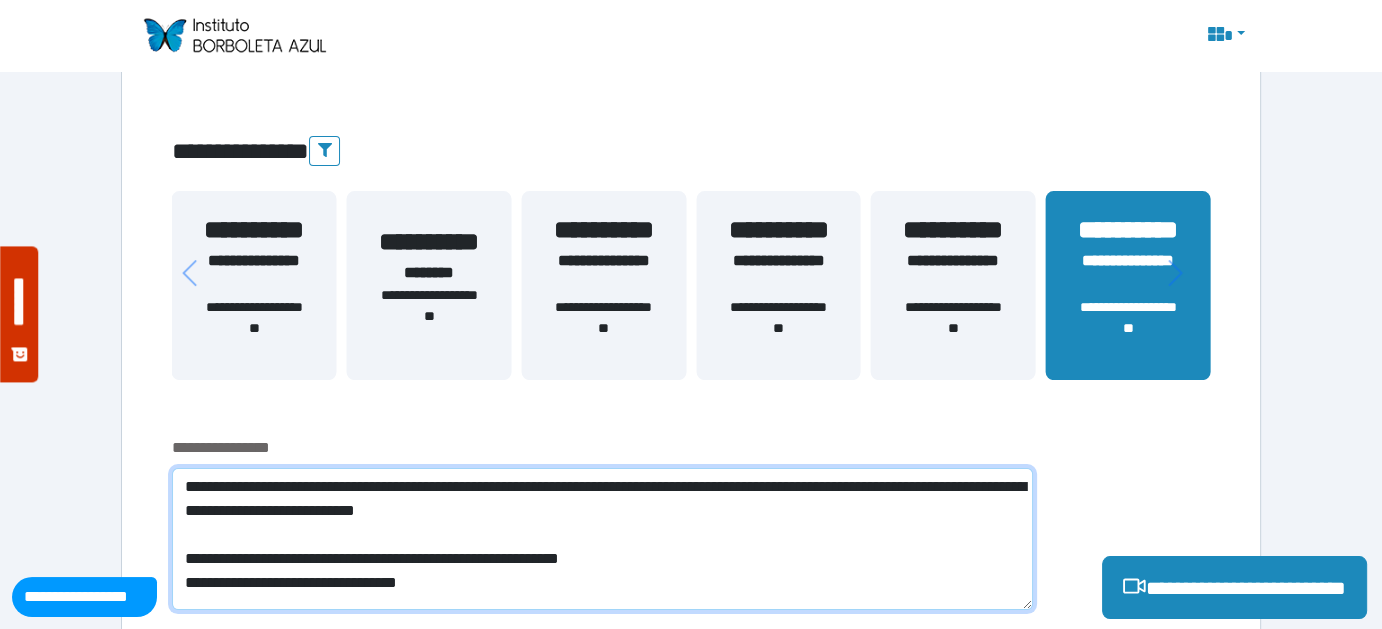 scroll, scrollTop: 0, scrollLeft: 0, axis: both 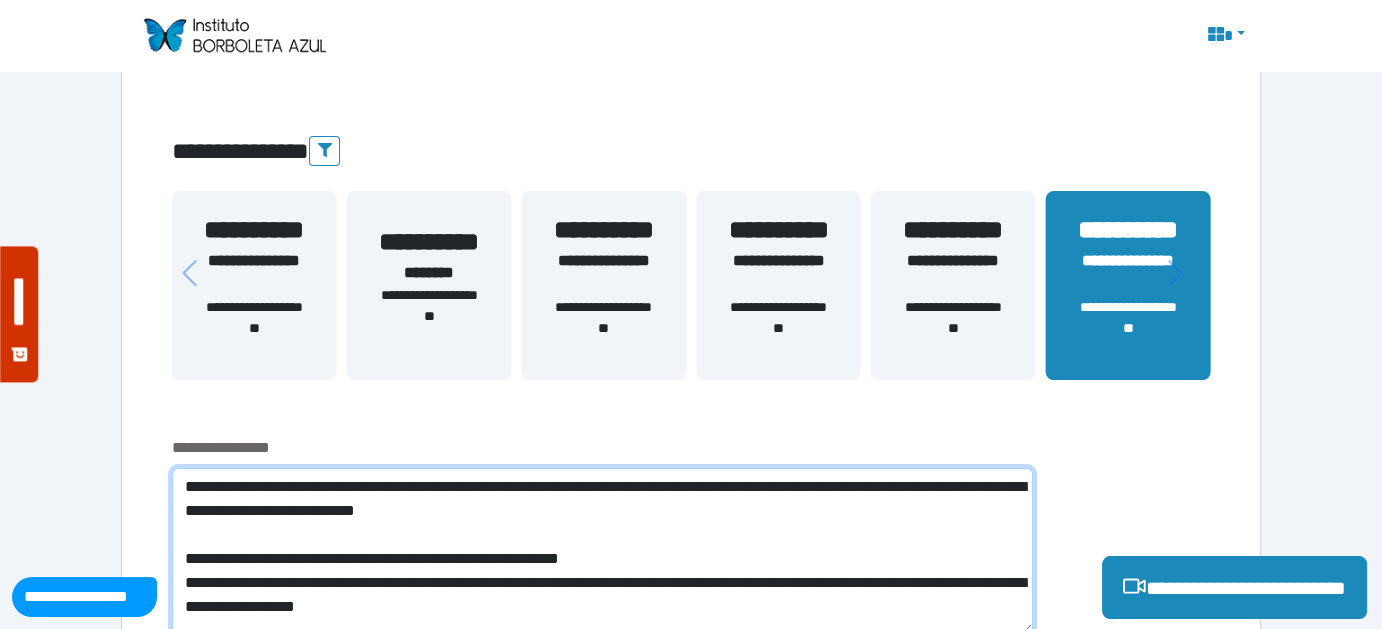 click on "**********" at bounding box center [602, 551] 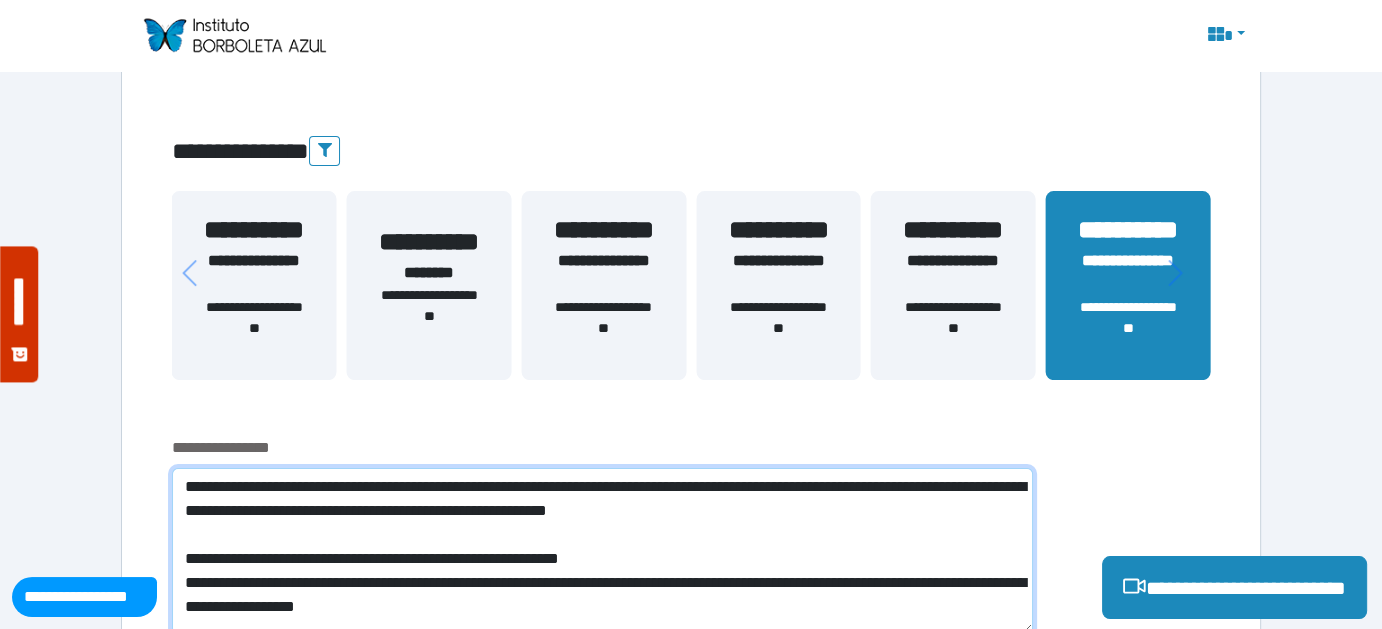 click on "**********" at bounding box center (602, 551) 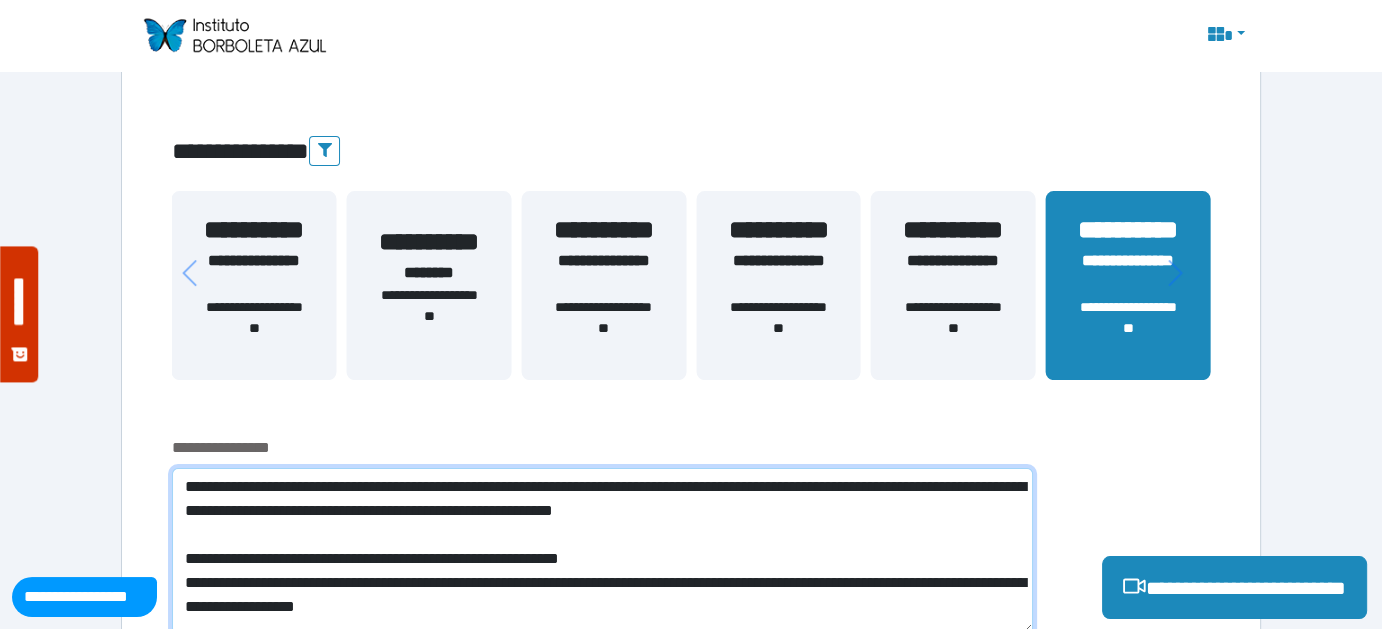 click on "**********" at bounding box center (602, 551) 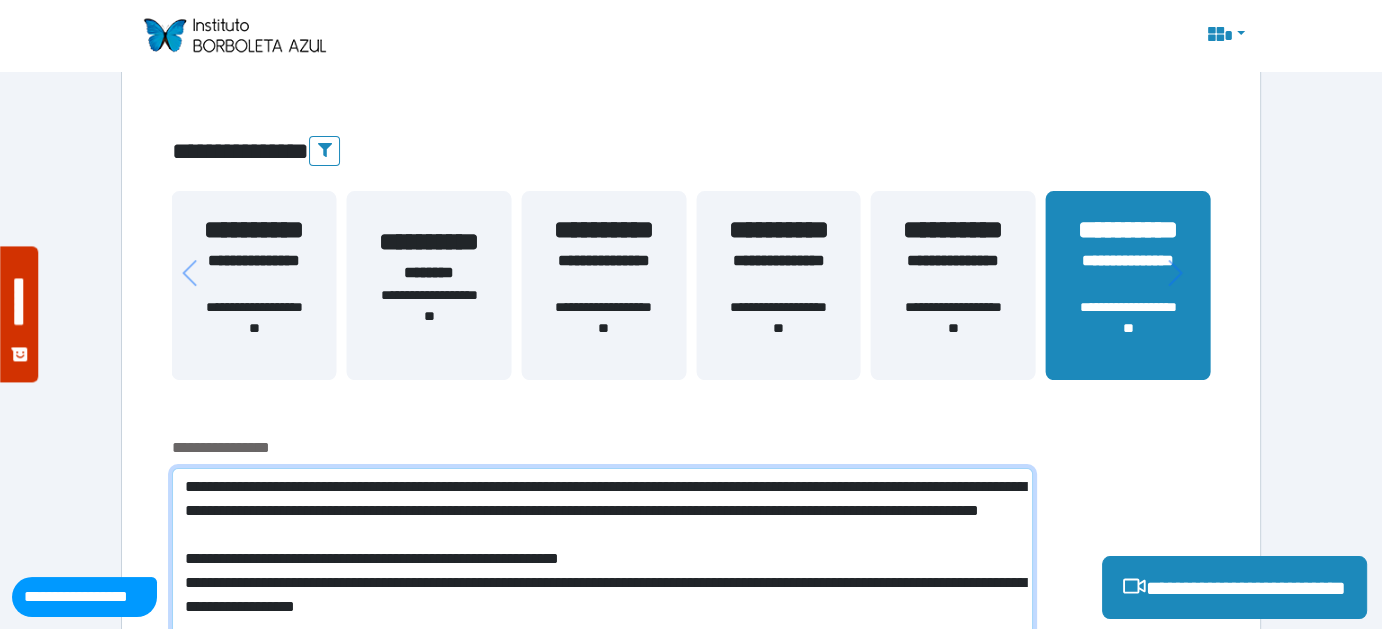 scroll, scrollTop: 341, scrollLeft: 0, axis: vertical 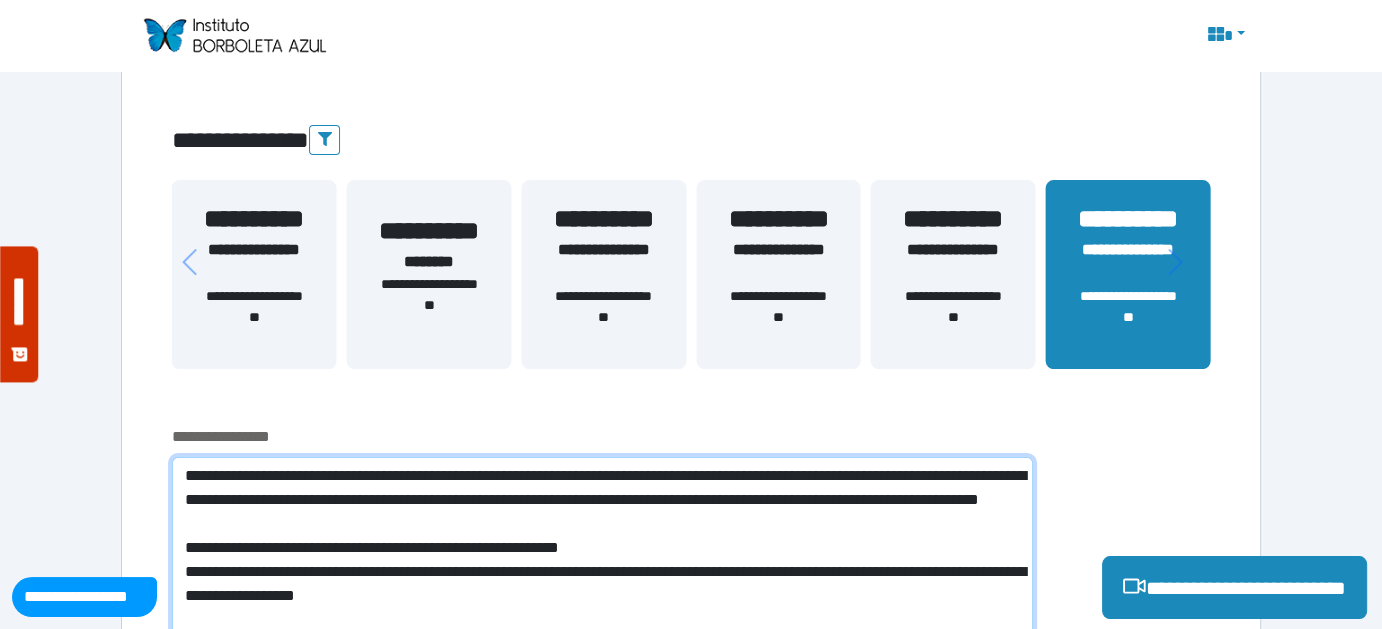 click on "**********" at bounding box center (602, 552) 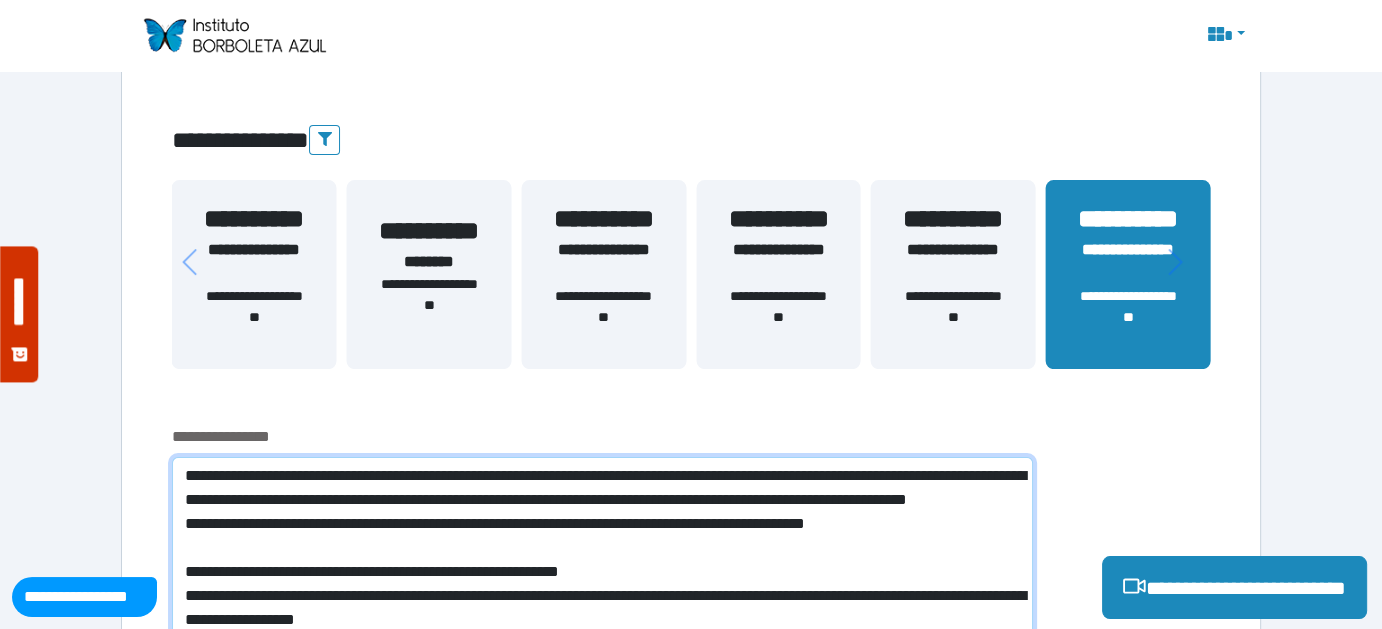click on "**********" at bounding box center (602, 564) 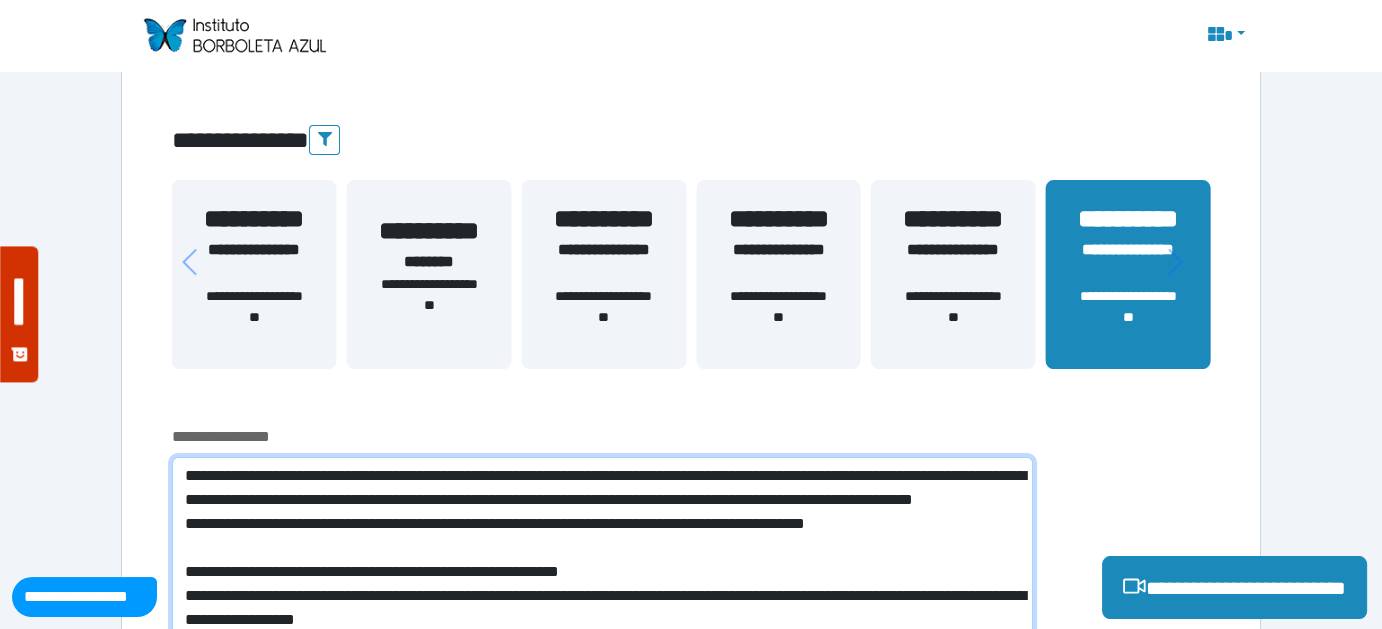 click on "**********" at bounding box center [602, 564] 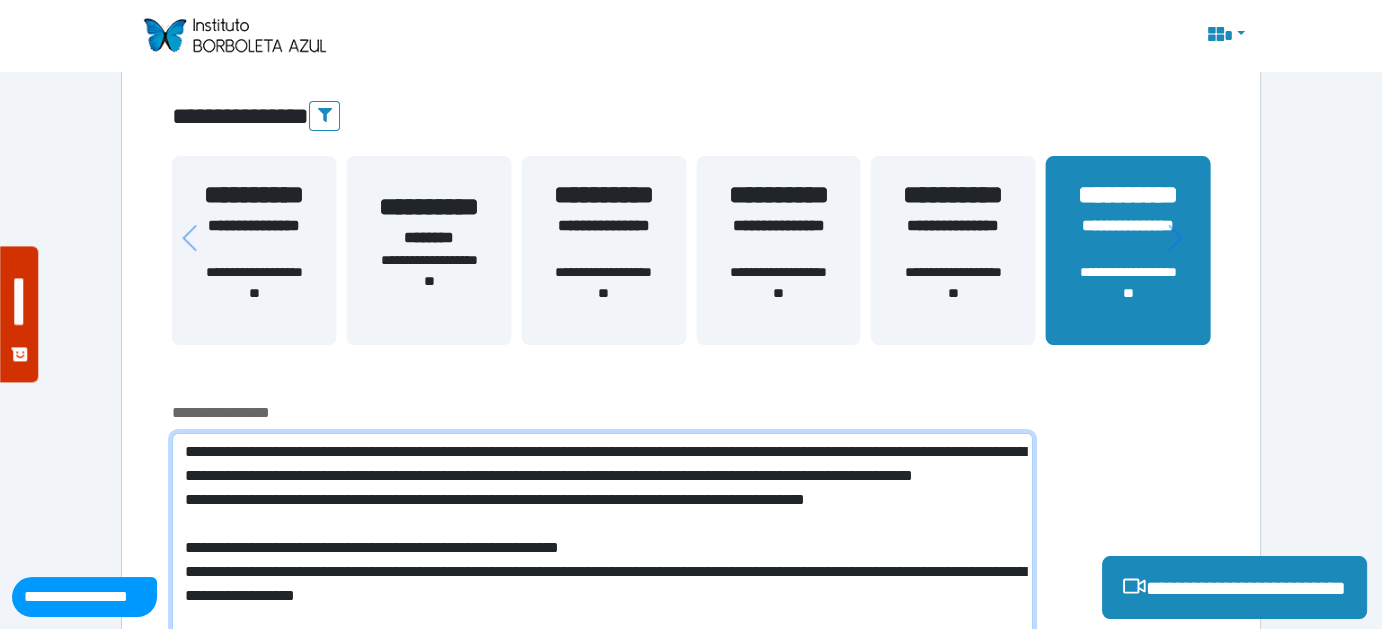 click on "**********" at bounding box center [602, 540] 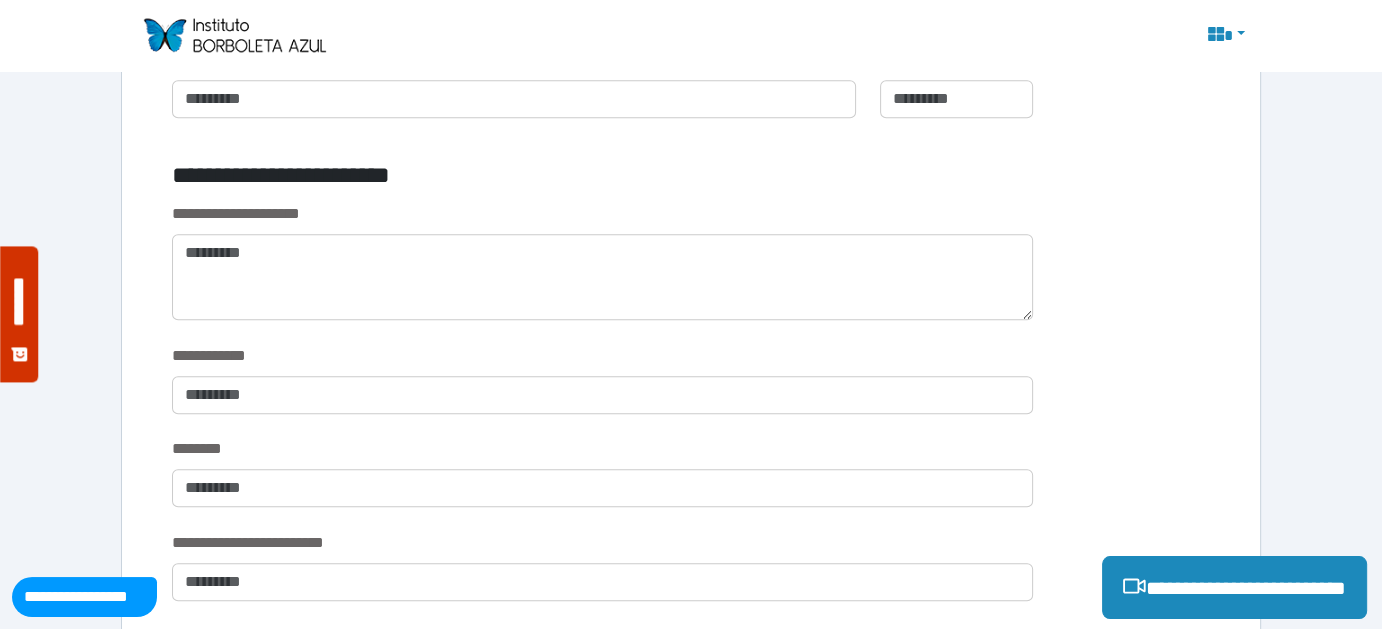 scroll, scrollTop: 1601, scrollLeft: 0, axis: vertical 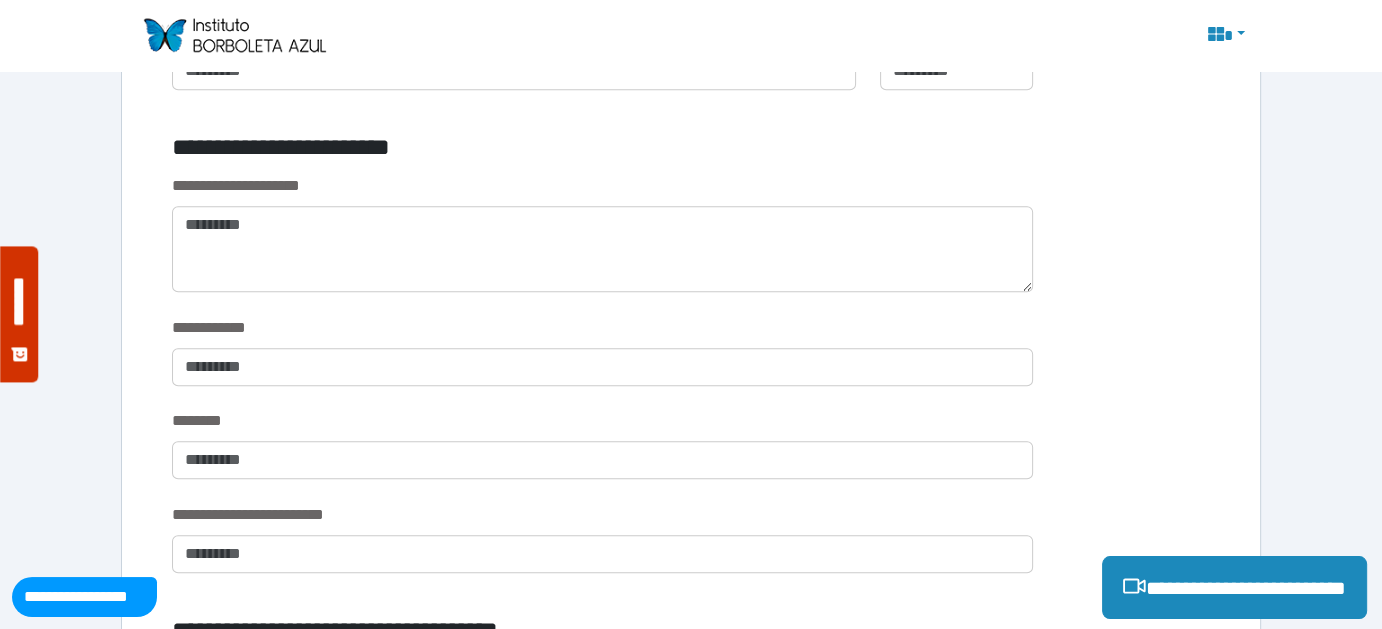 type on "**********" 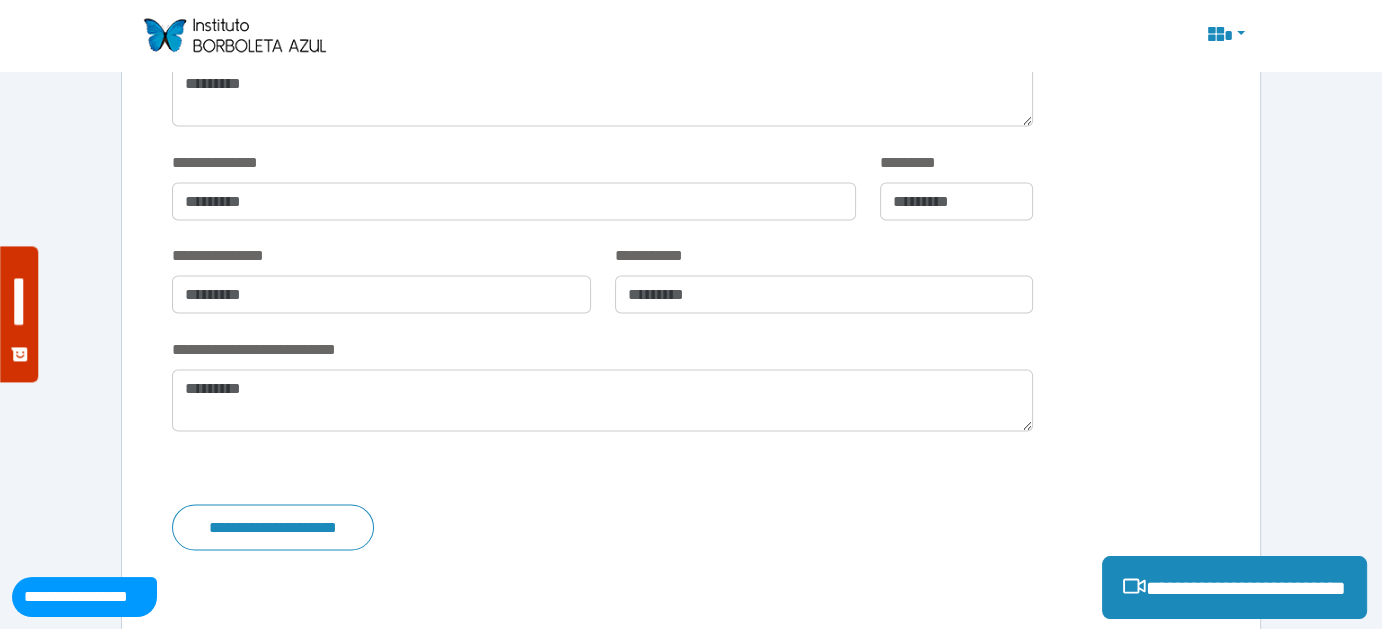 scroll, scrollTop: 4002, scrollLeft: 0, axis: vertical 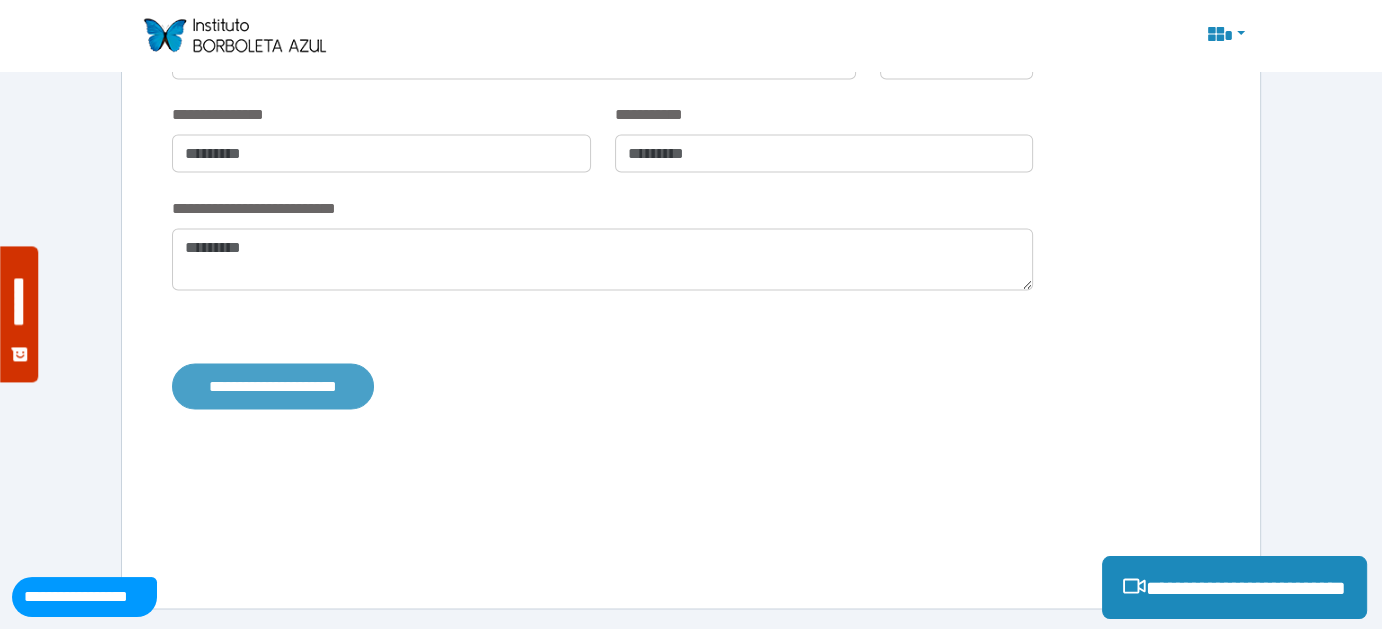 click on "**********" at bounding box center [273, 386] 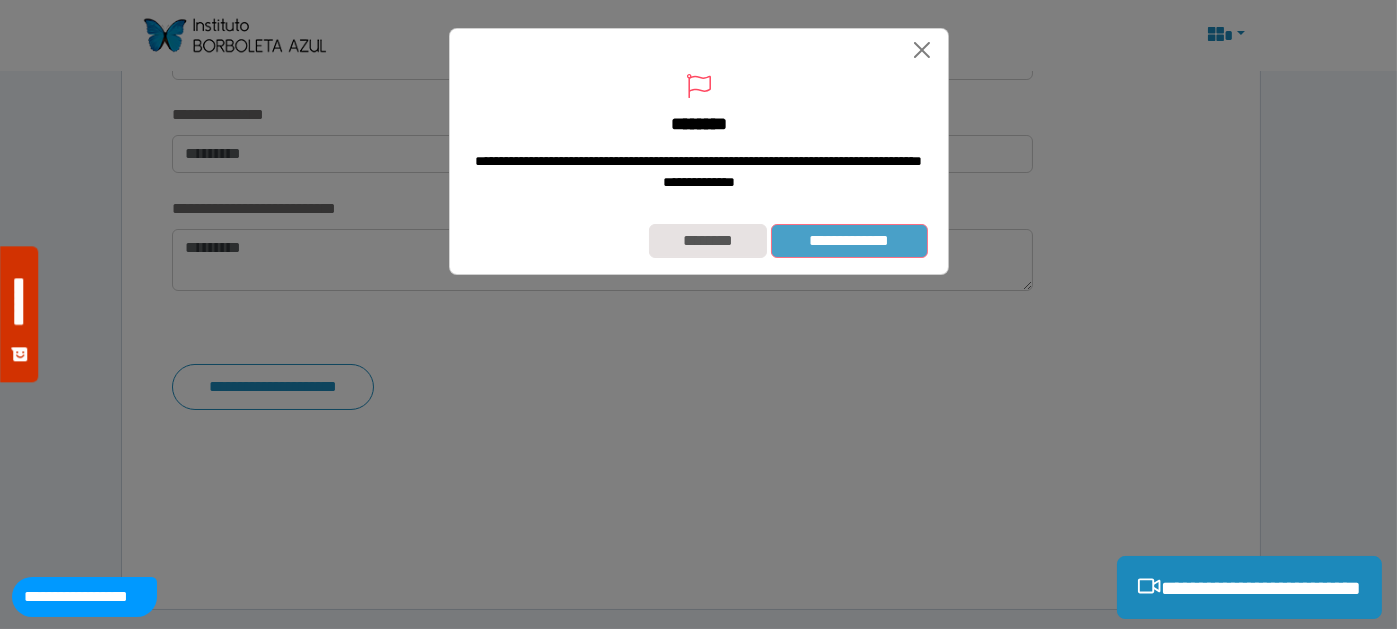 click on "**********" at bounding box center [849, 240] 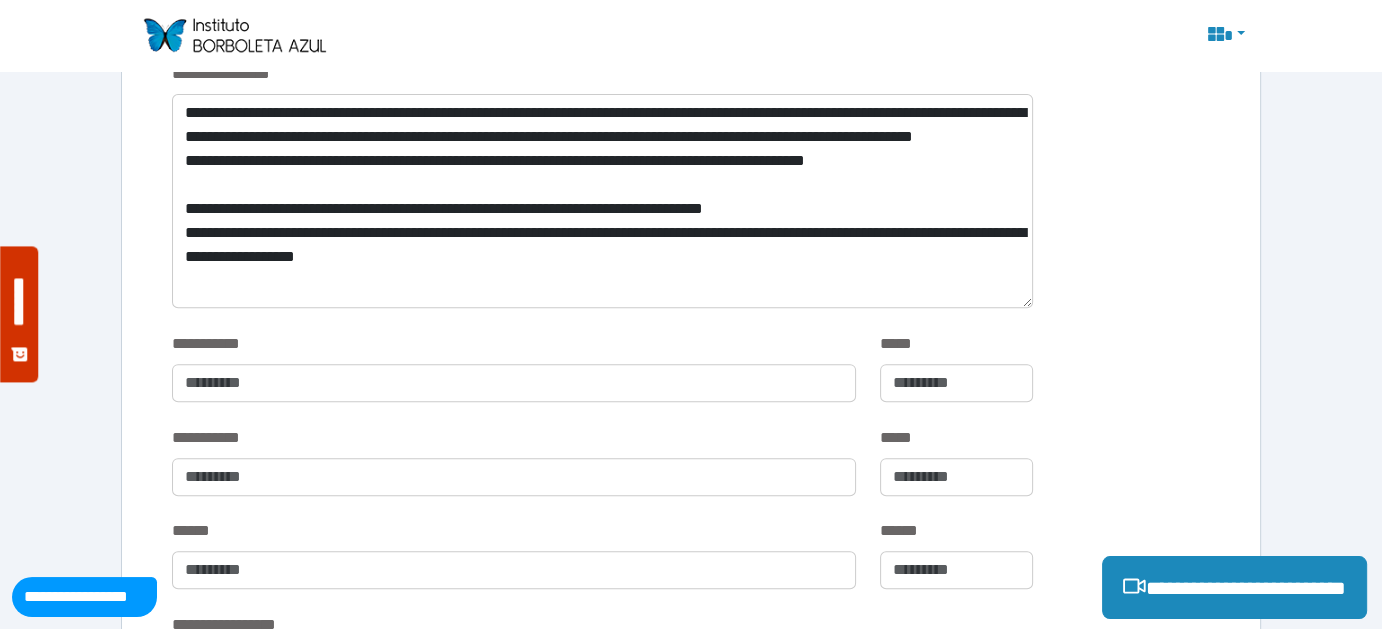 scroll, scrollTop: 154, scrollLeft: 0, axis: vertical 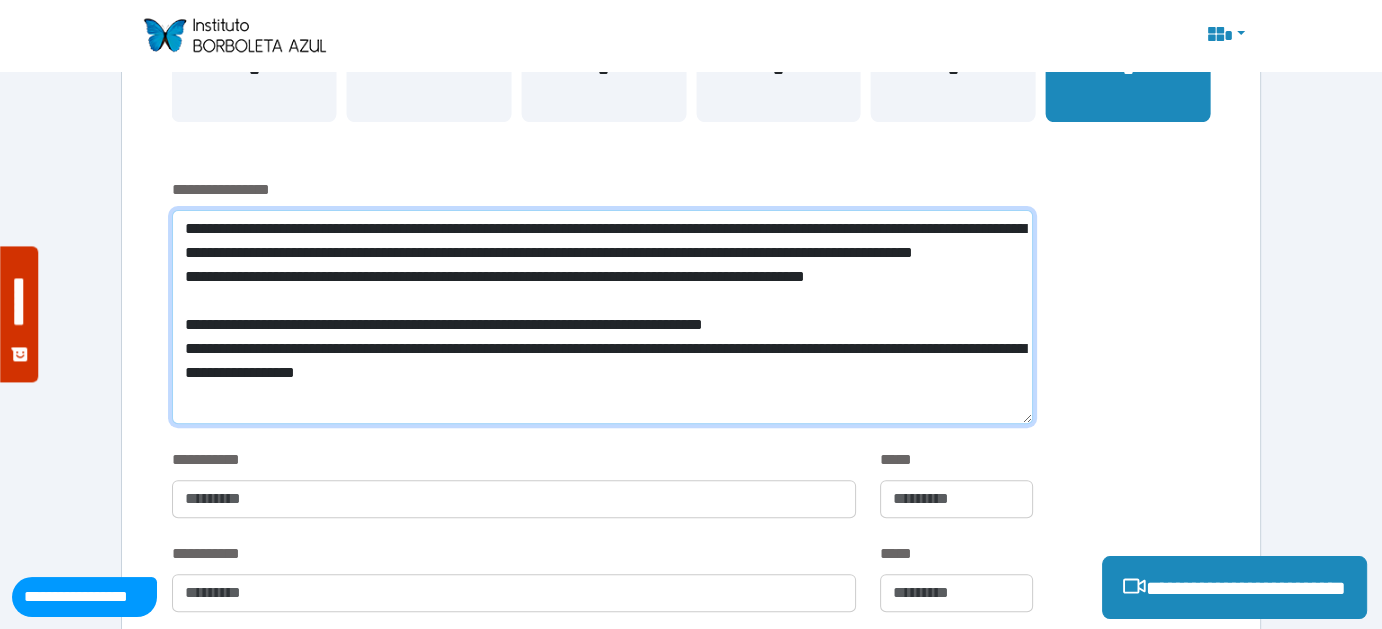 drag, startPoint x: 610, startPoint y: 409, endPoint x: 21, endPoint y: 220, distance: 618.5806 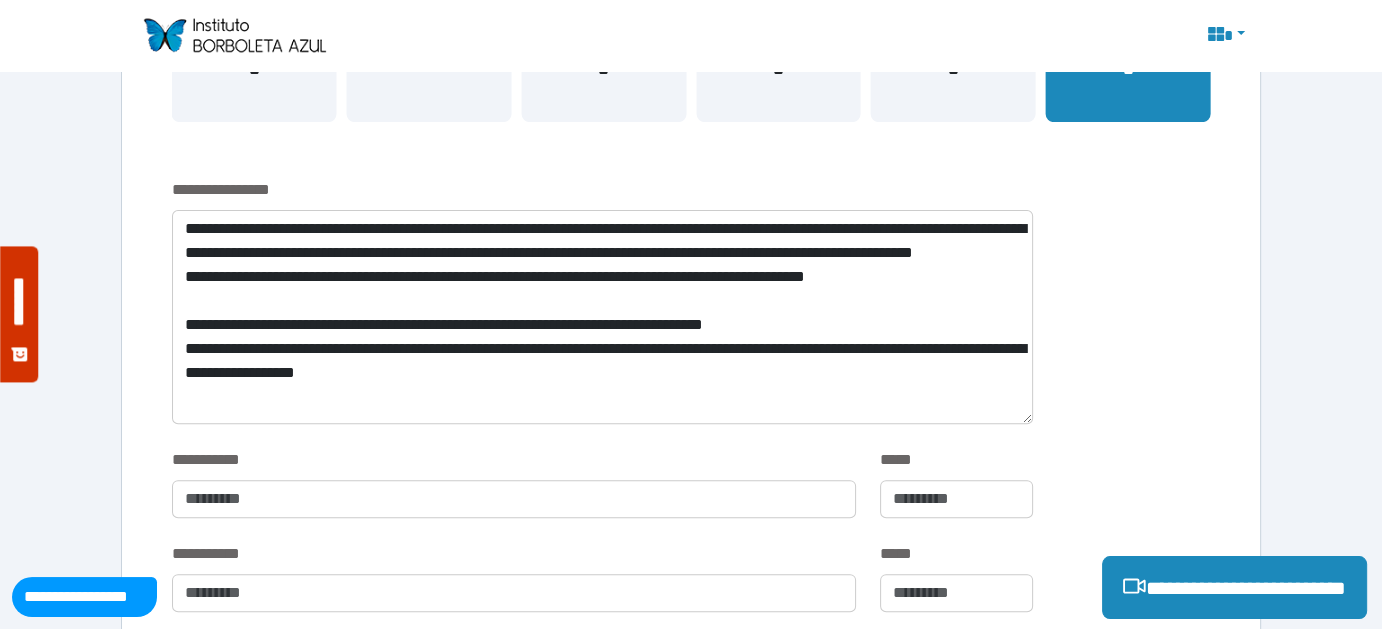 click at bounding box center (514, 170) 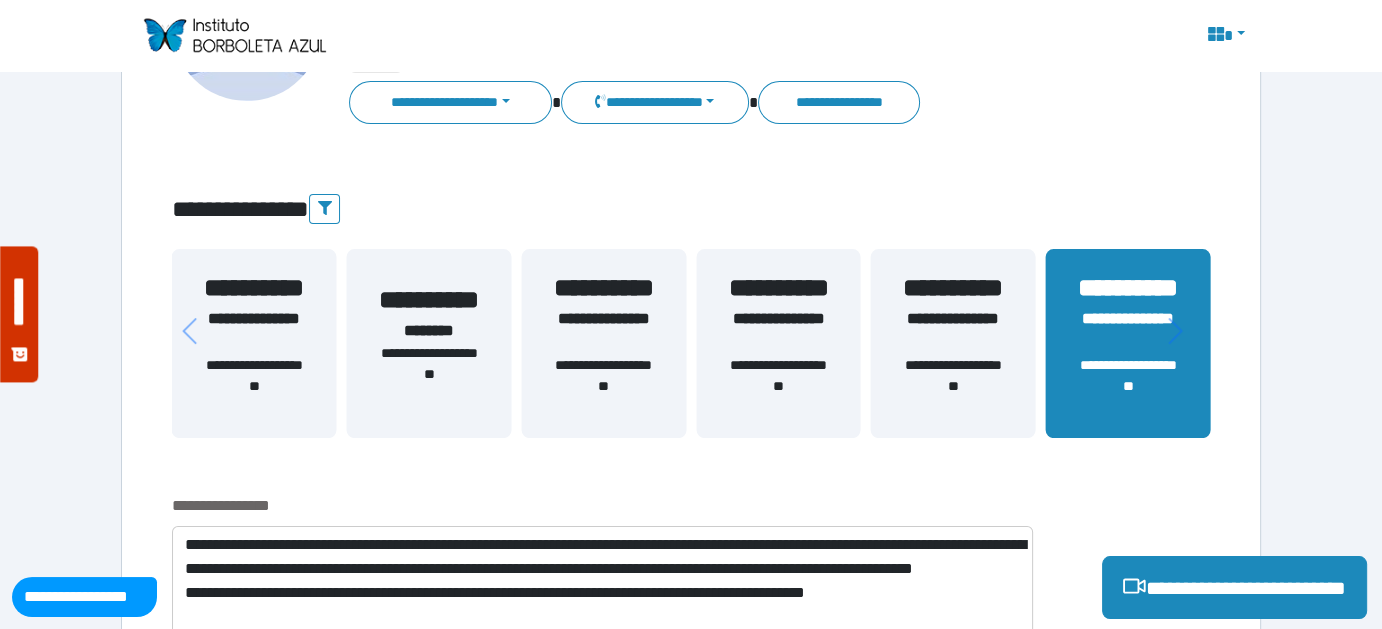 drag, startPoint x: 1373, startPoint y: 364, endPoint x: 1395, endPoint y: 453, distance: 91.67879 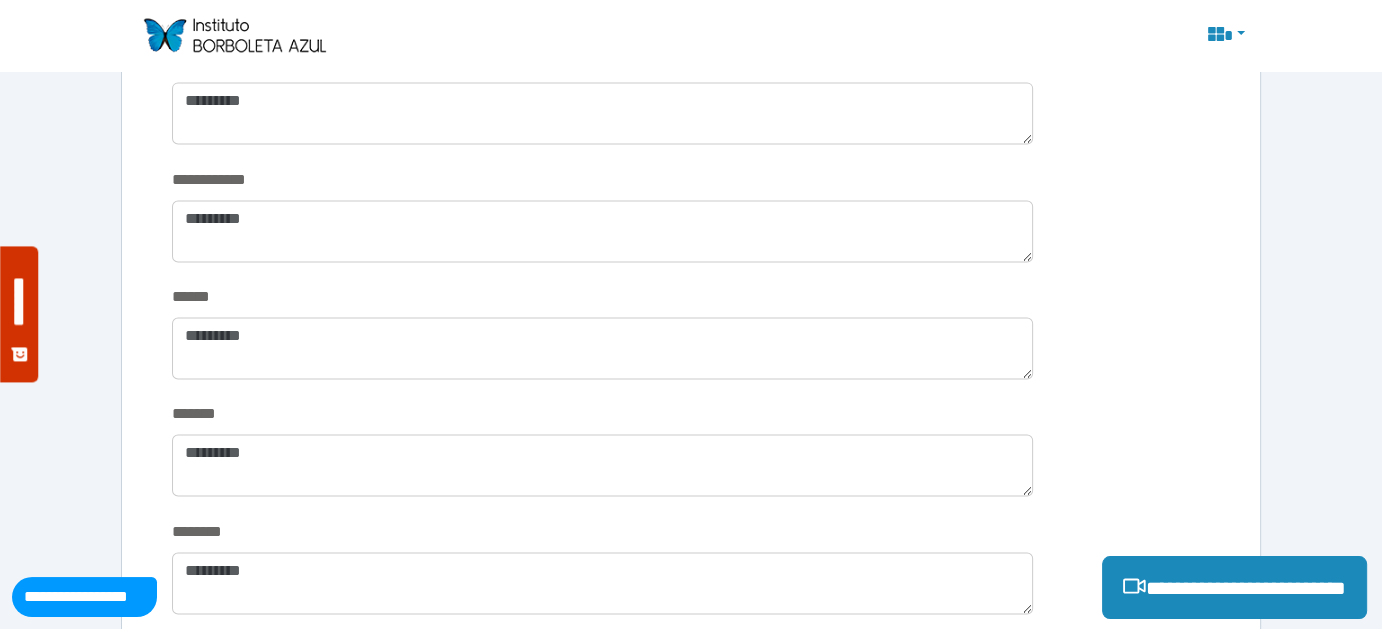 scroll, scrollTop: 4002, scrollLeft: 0, axis: vertical 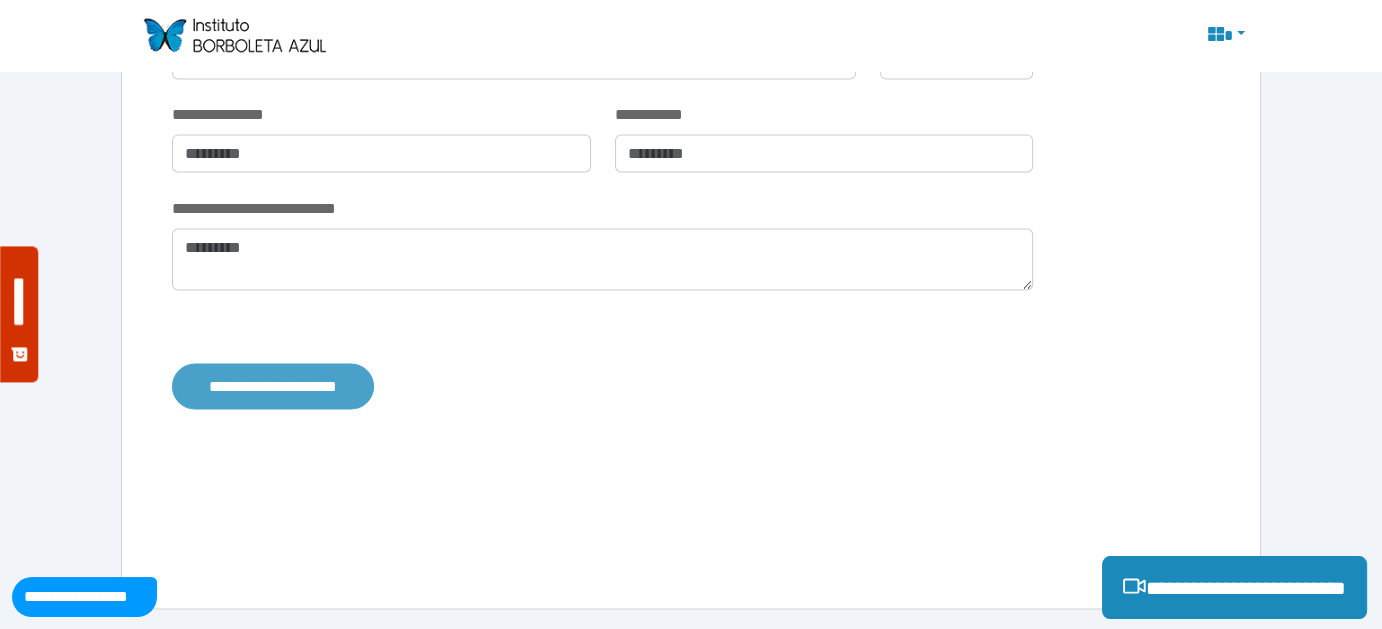 click on "**********" at bounding box center (273, 386) 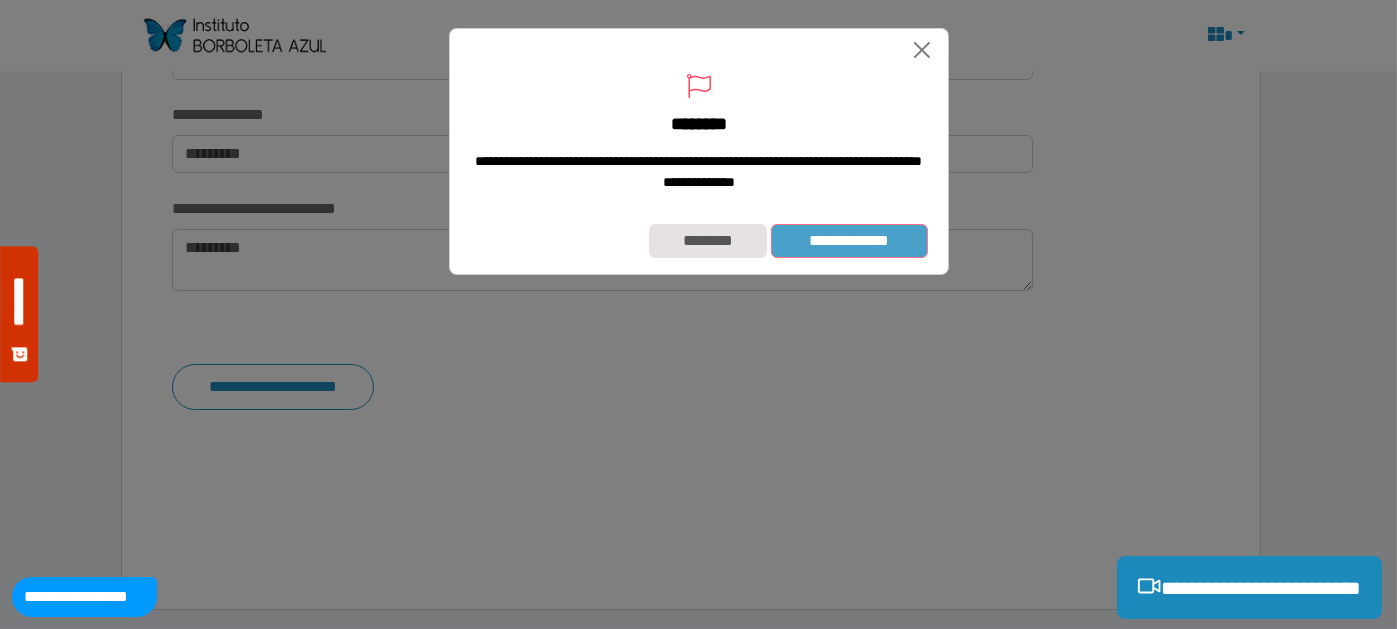 click on "**********" at bounding box center [849, 240] 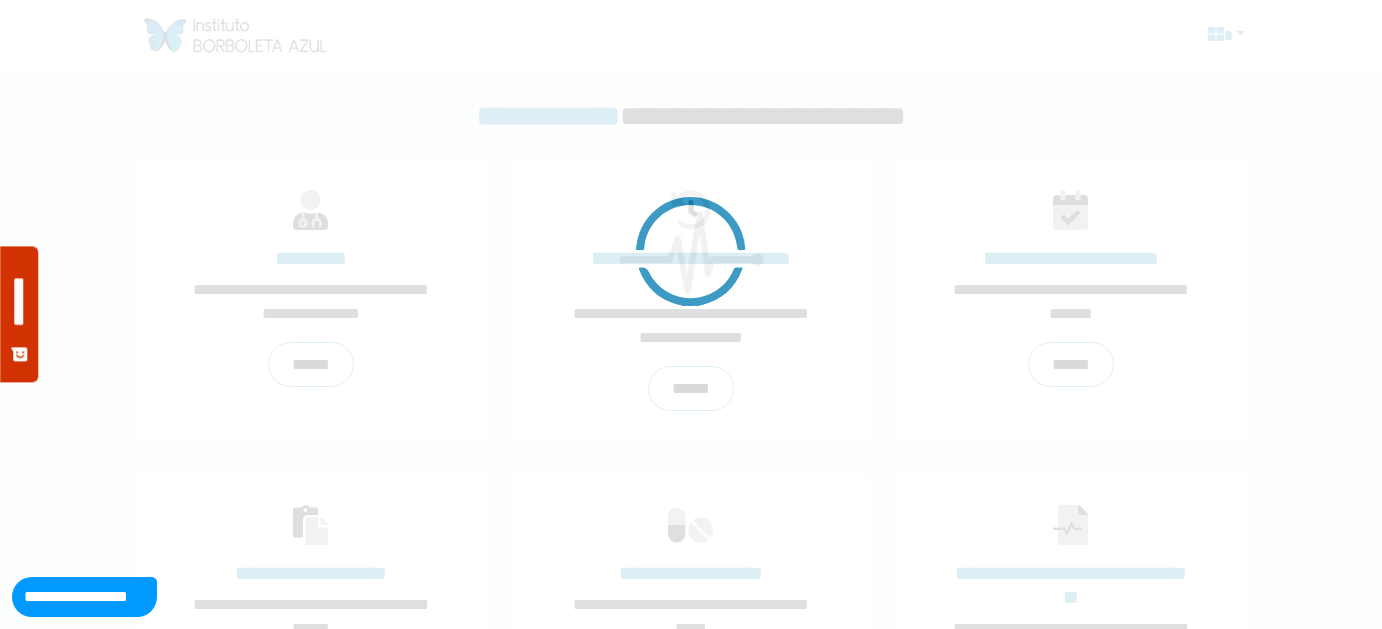 scroll, scrollTop: 0, scrollLeft: 0, axis: both 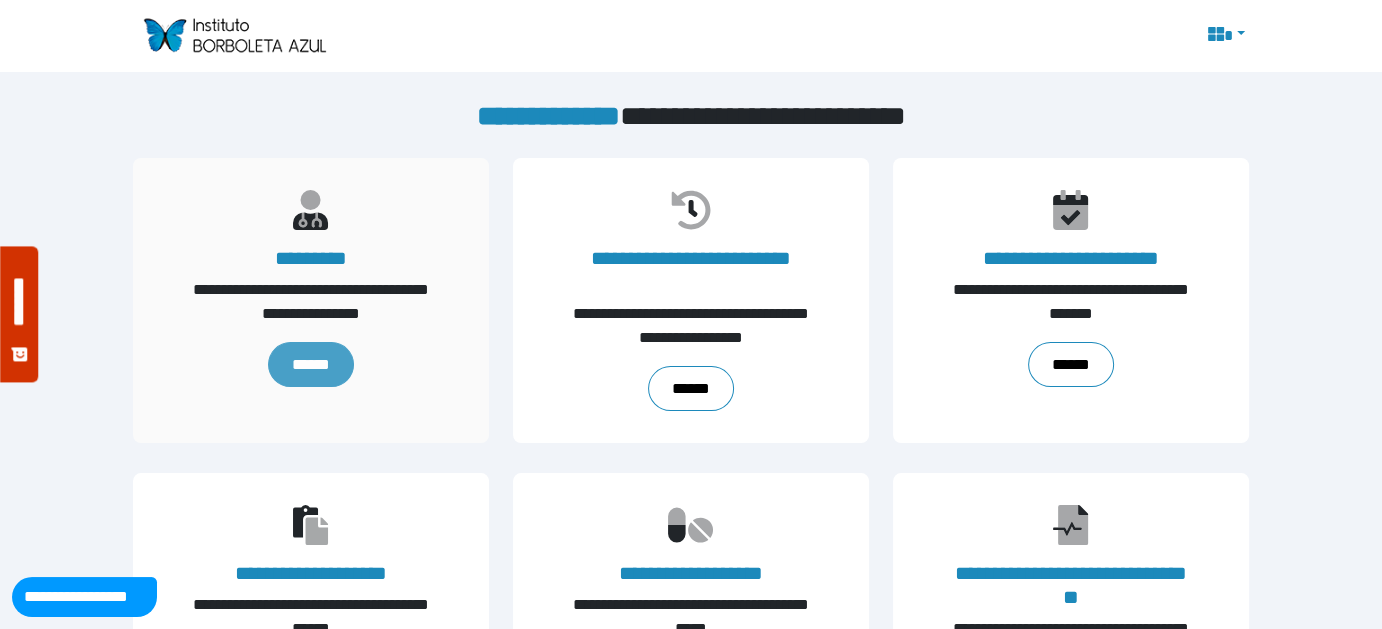 click on "******" at bounding box center (311, 364) 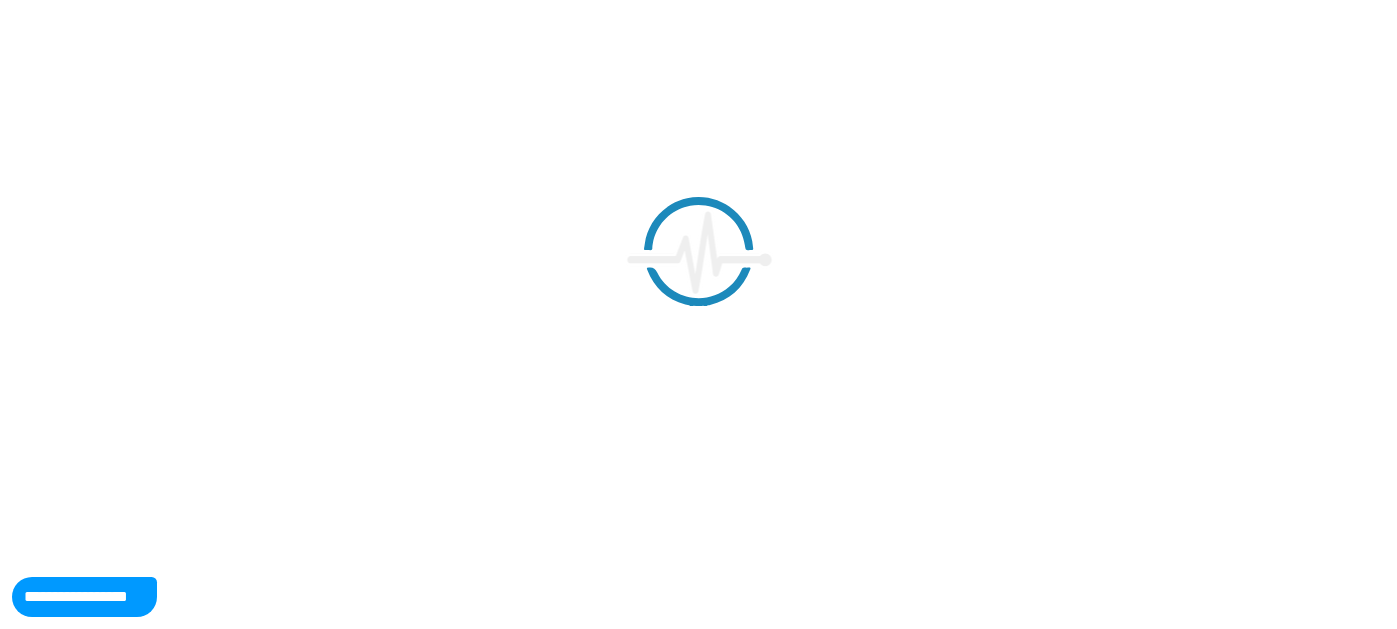 scroll, scrollTop: 0, scrollLeft: 0, axis: both 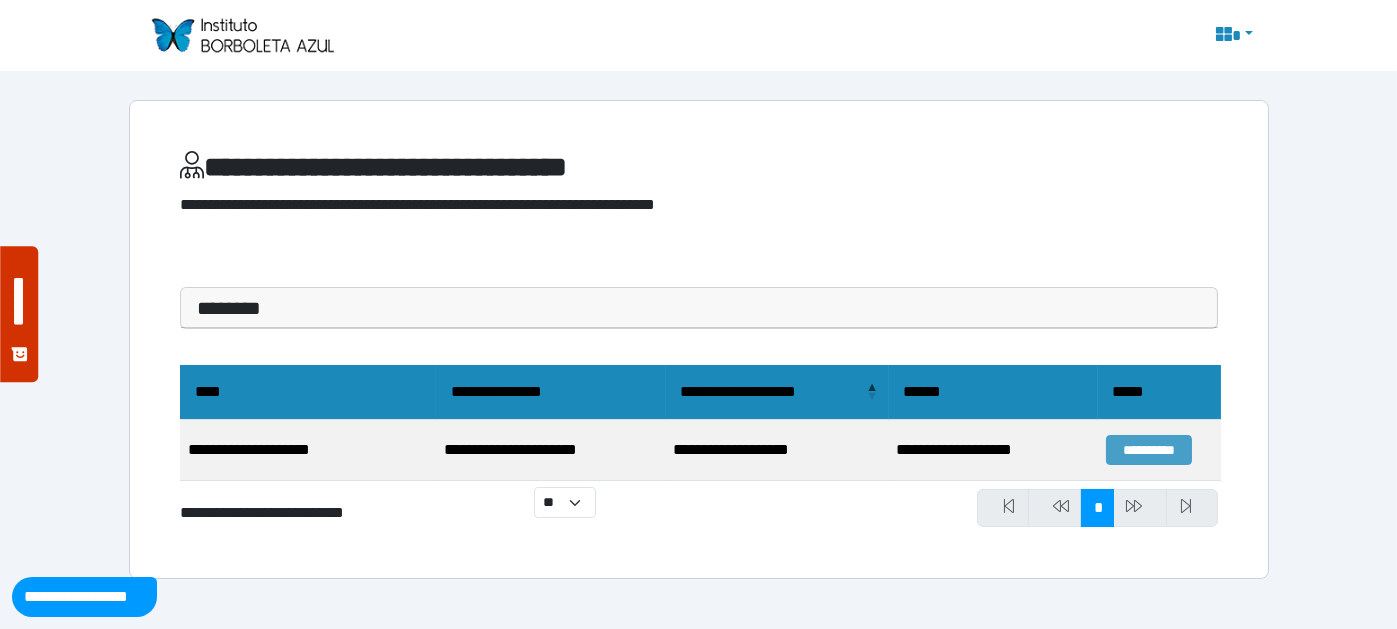 click on "**********" at bounding box center [1149, 450] 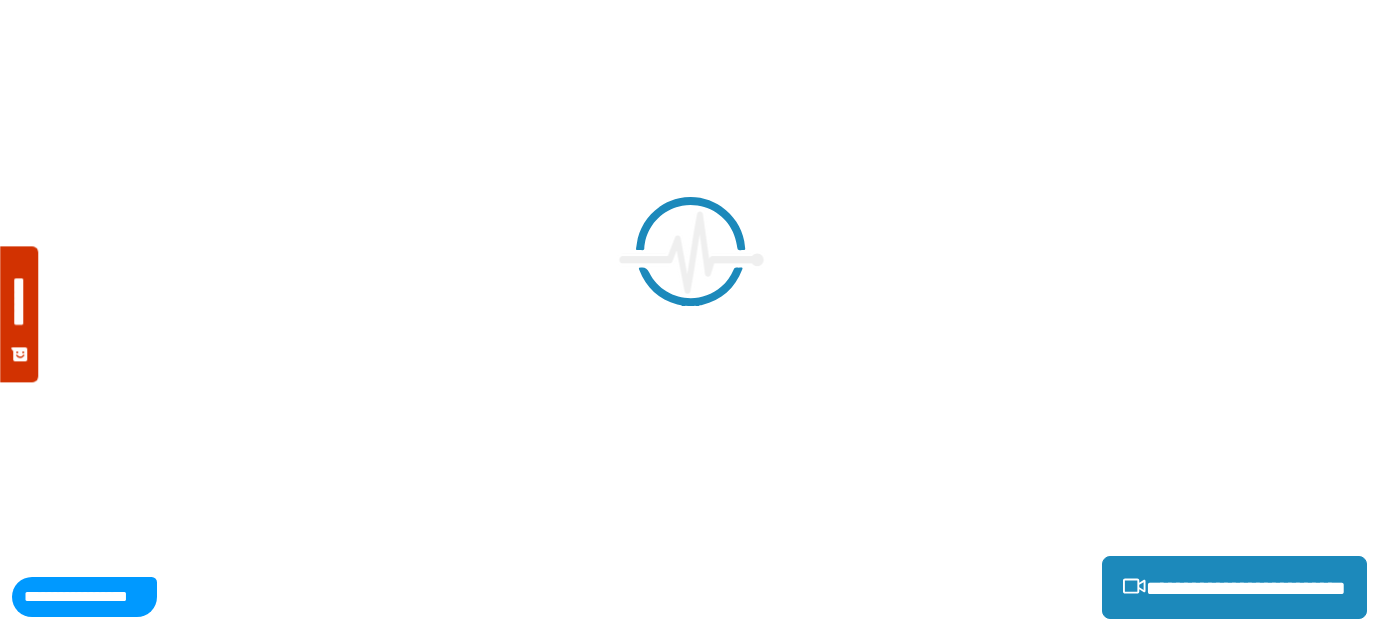 scroll, scrollTop: 0, scrollLeft: 0, axis: both 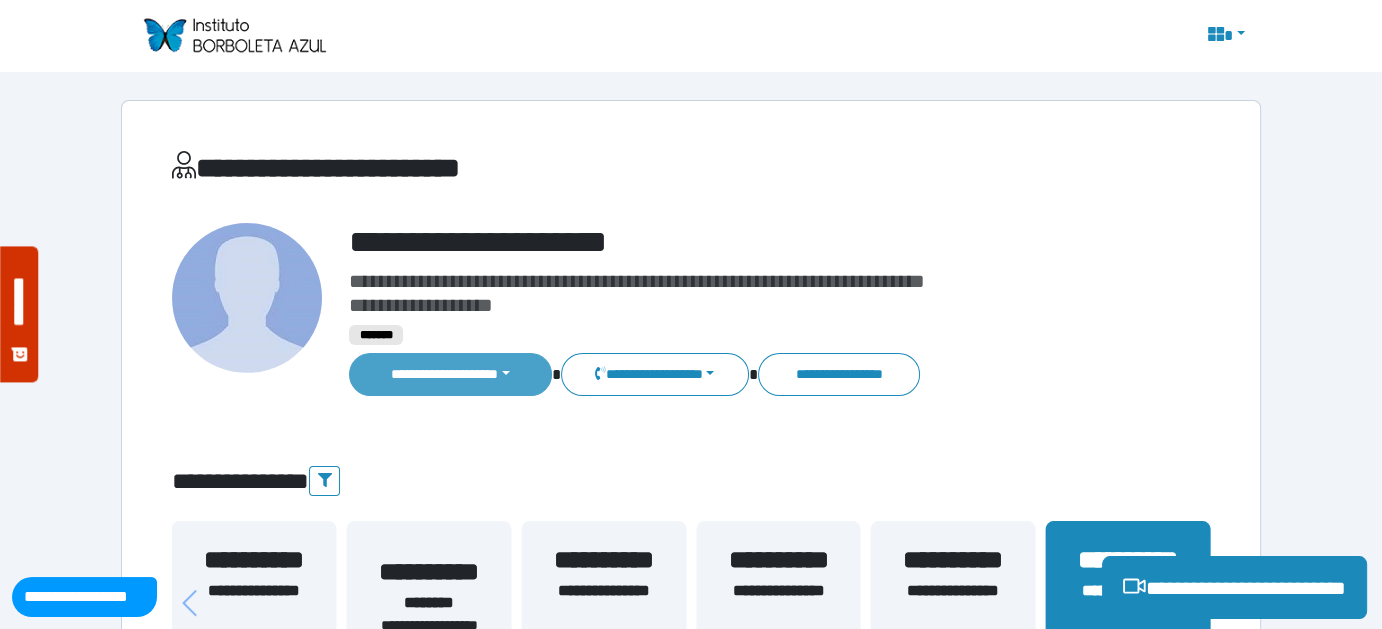 click on "**********" at bounding box center [450, 374] 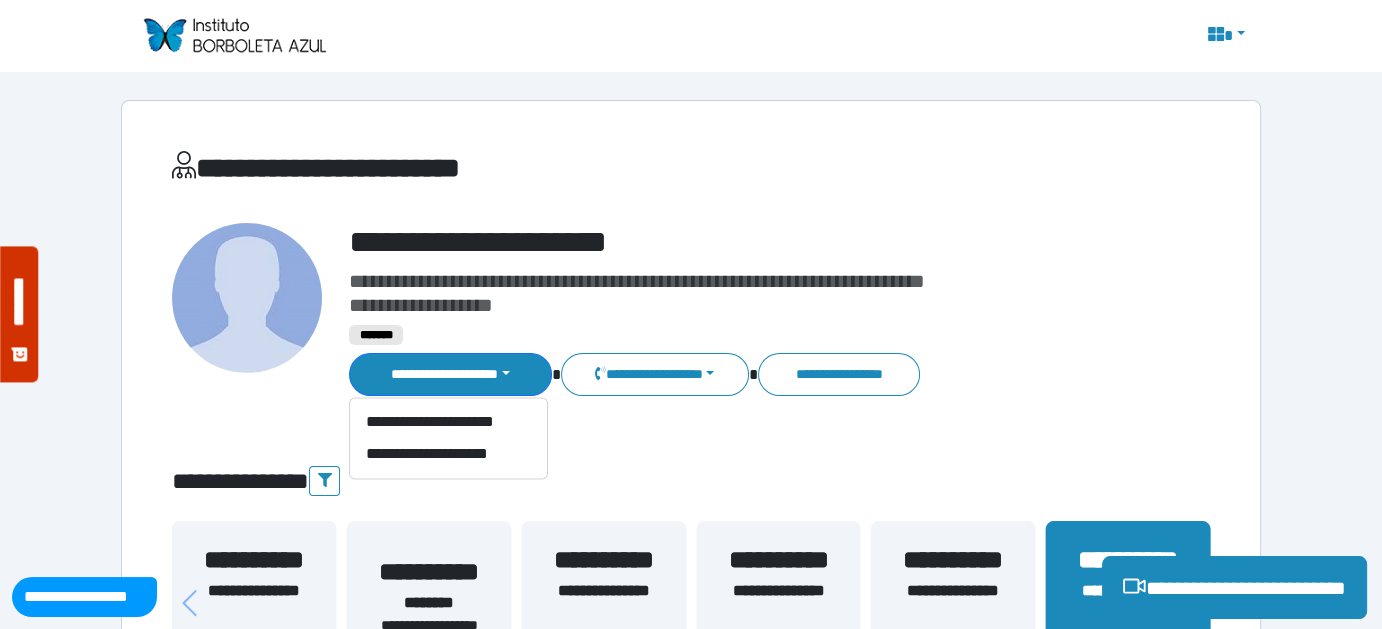 click on "**********" at bounding box center [691, 2291] 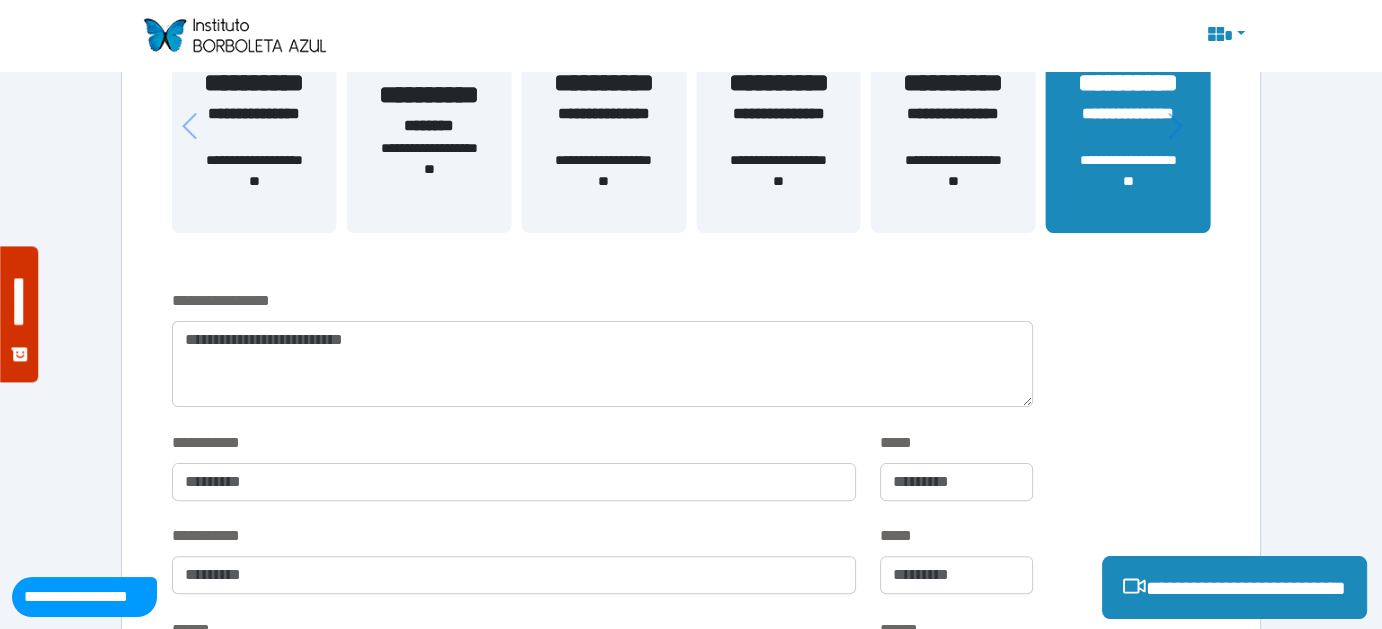 scroll, scrollTop: 482, scrollLeft: 0, axis: vertical 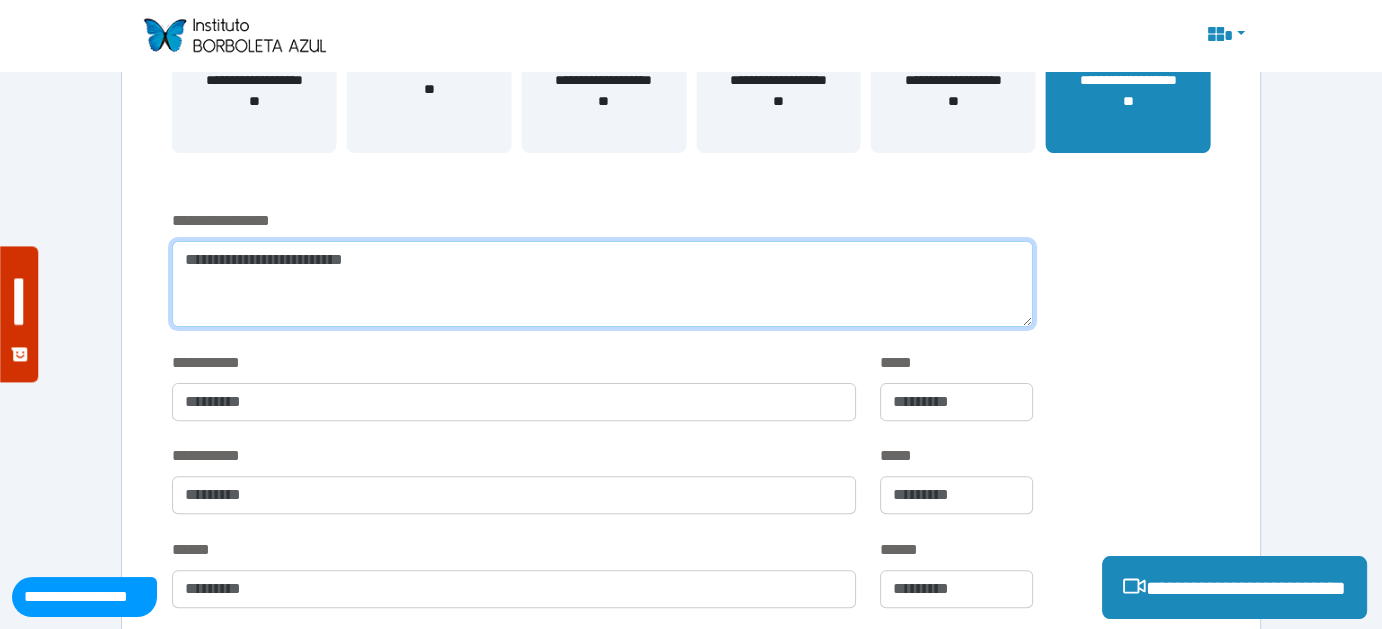 click at bounding box center (602, 284) 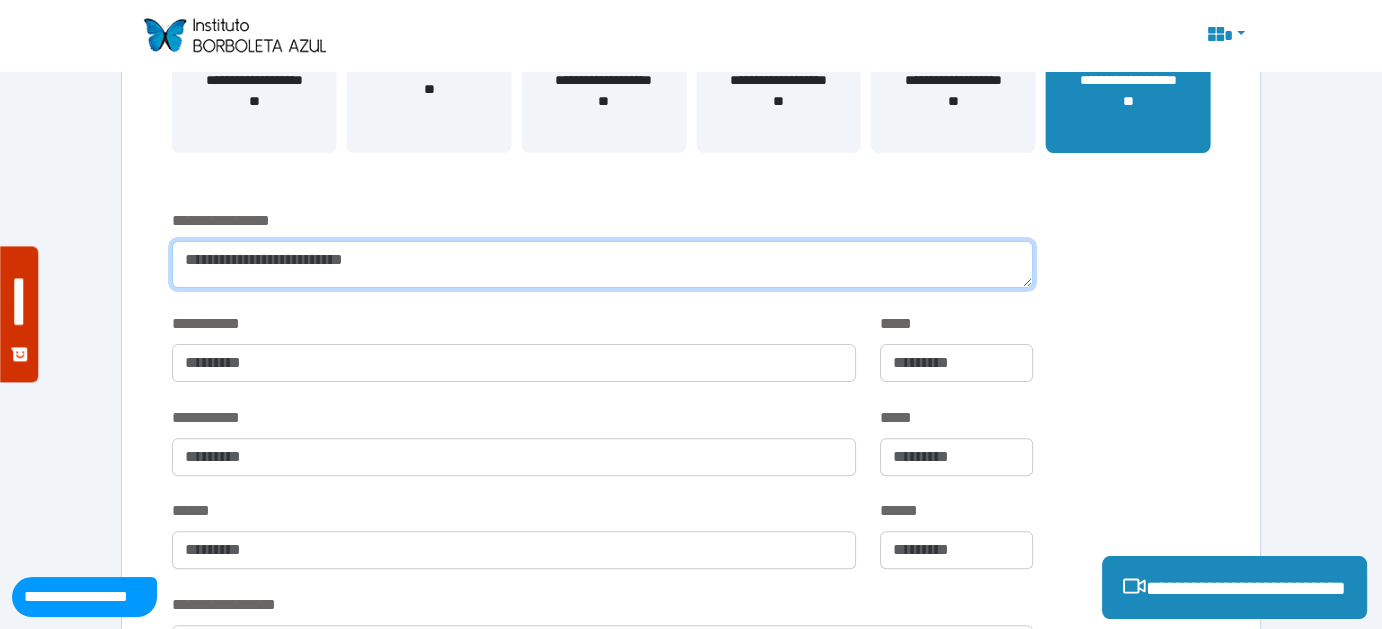 paste on "**********" 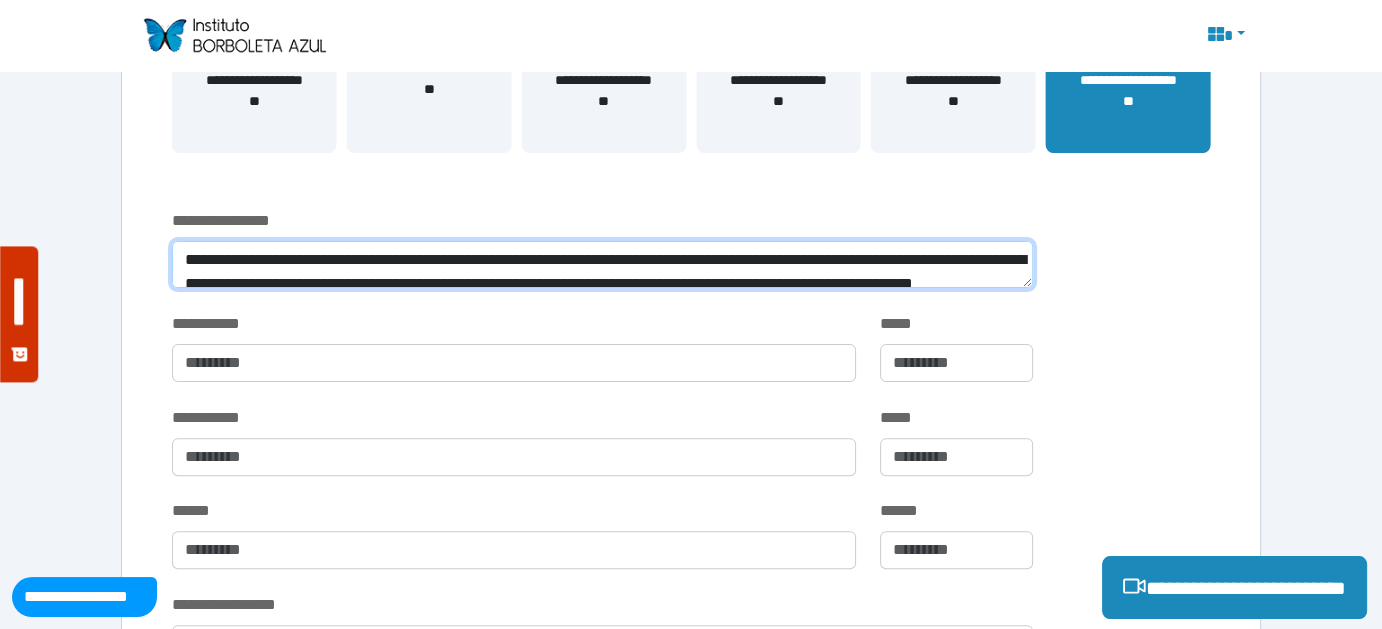 scroll, scrollTop: 0, scrollLeft: 0, axis: both 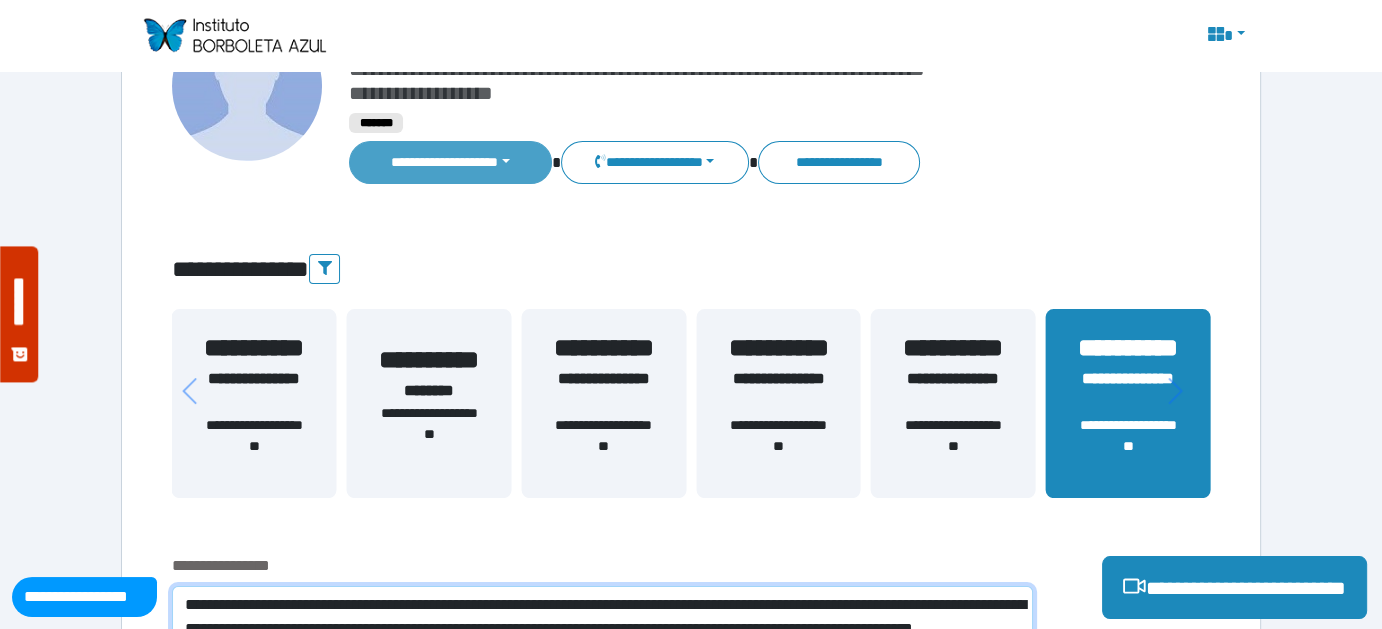 type on "**********" 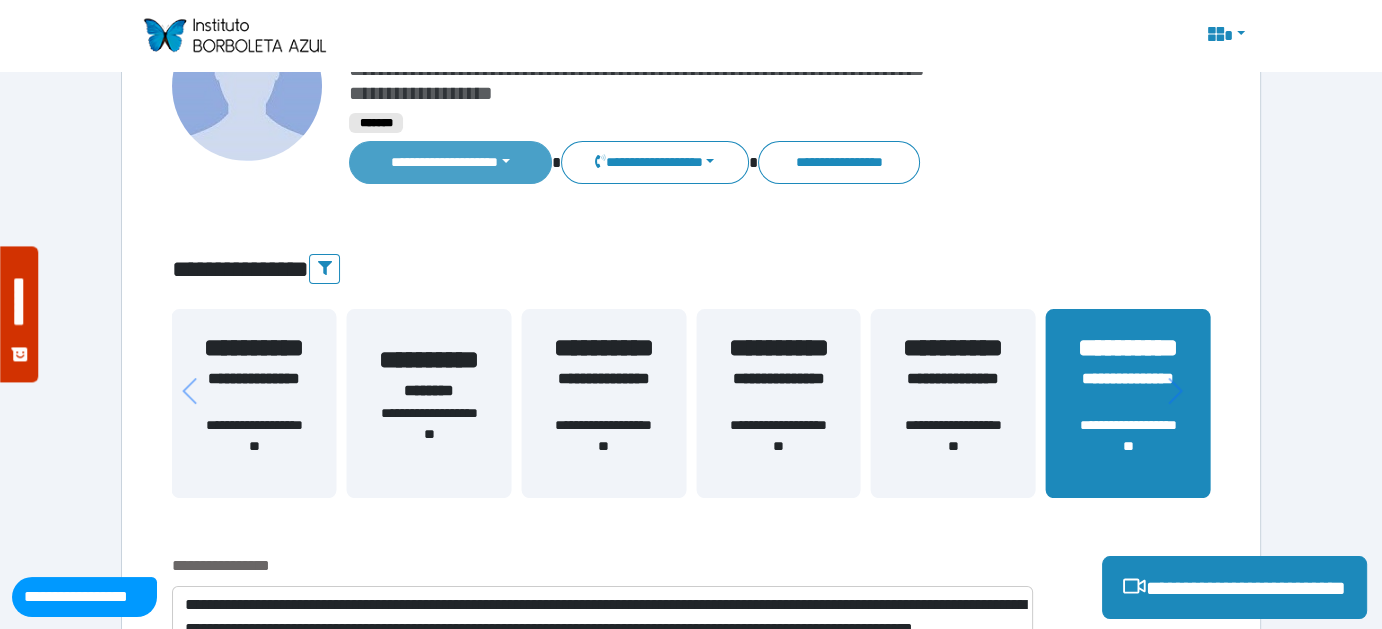 click on "**********" at bounding box center [450, 162] 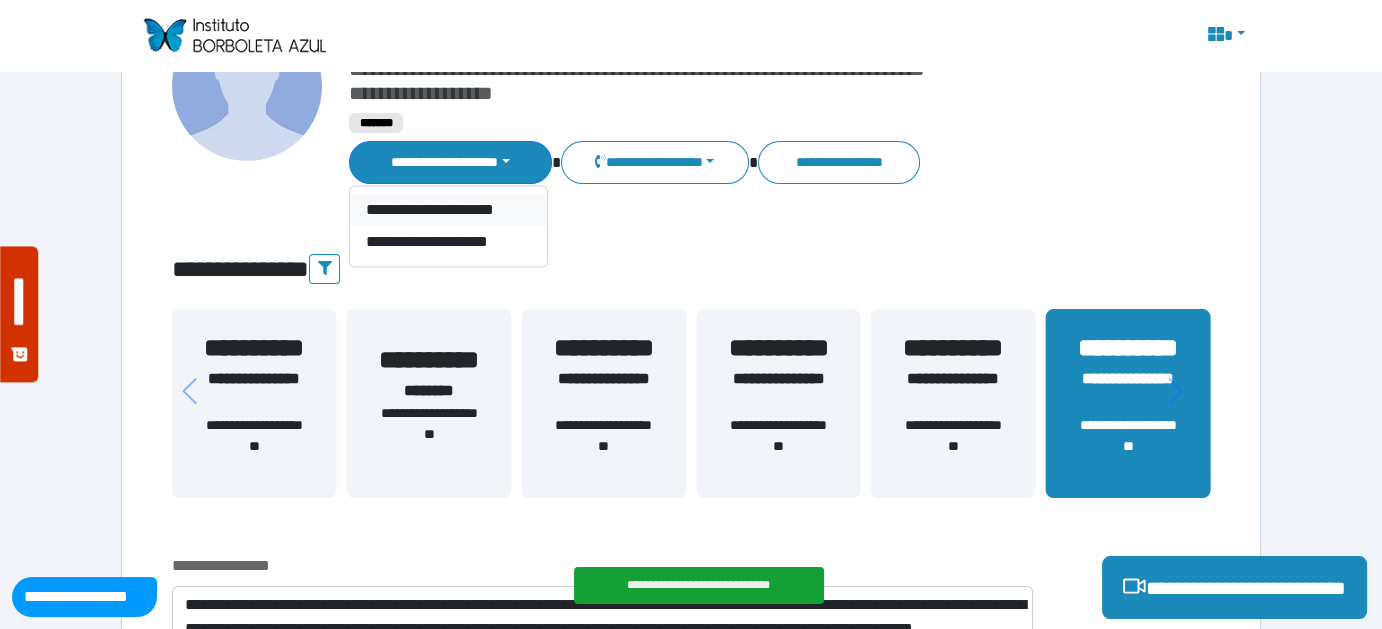click on "**********" at bounding box center [448, 211] 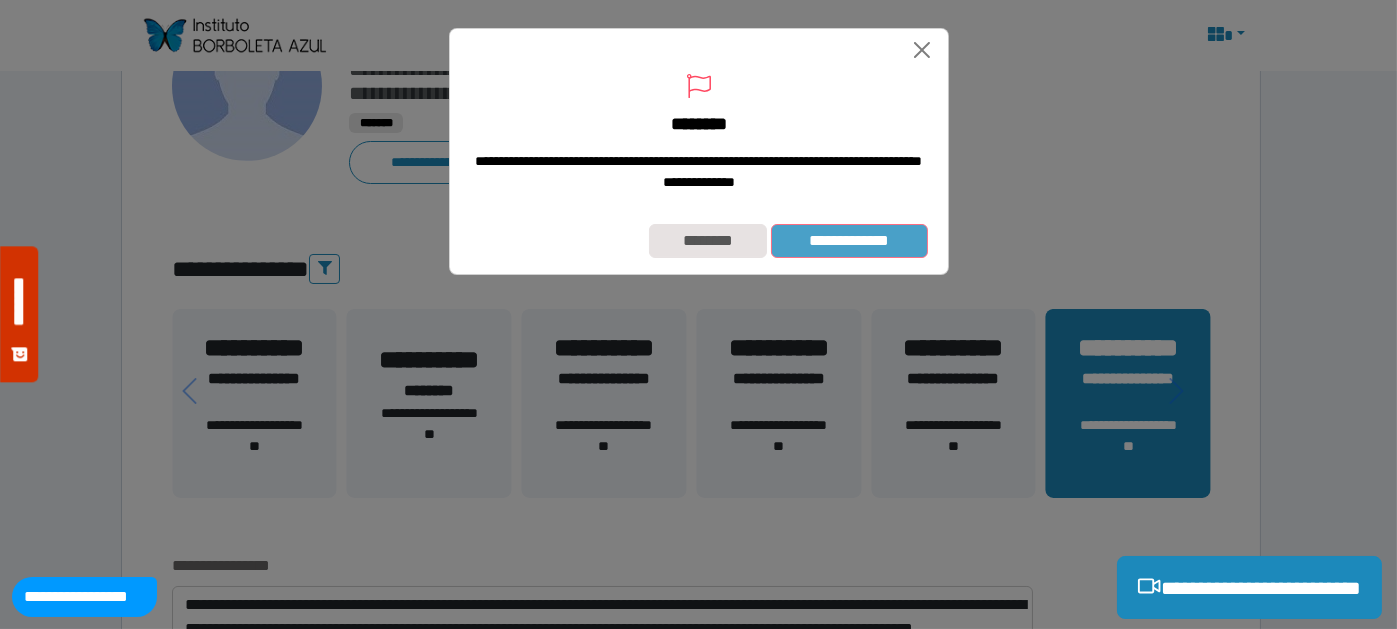 click on "**********" at bounding box center [849, 240] 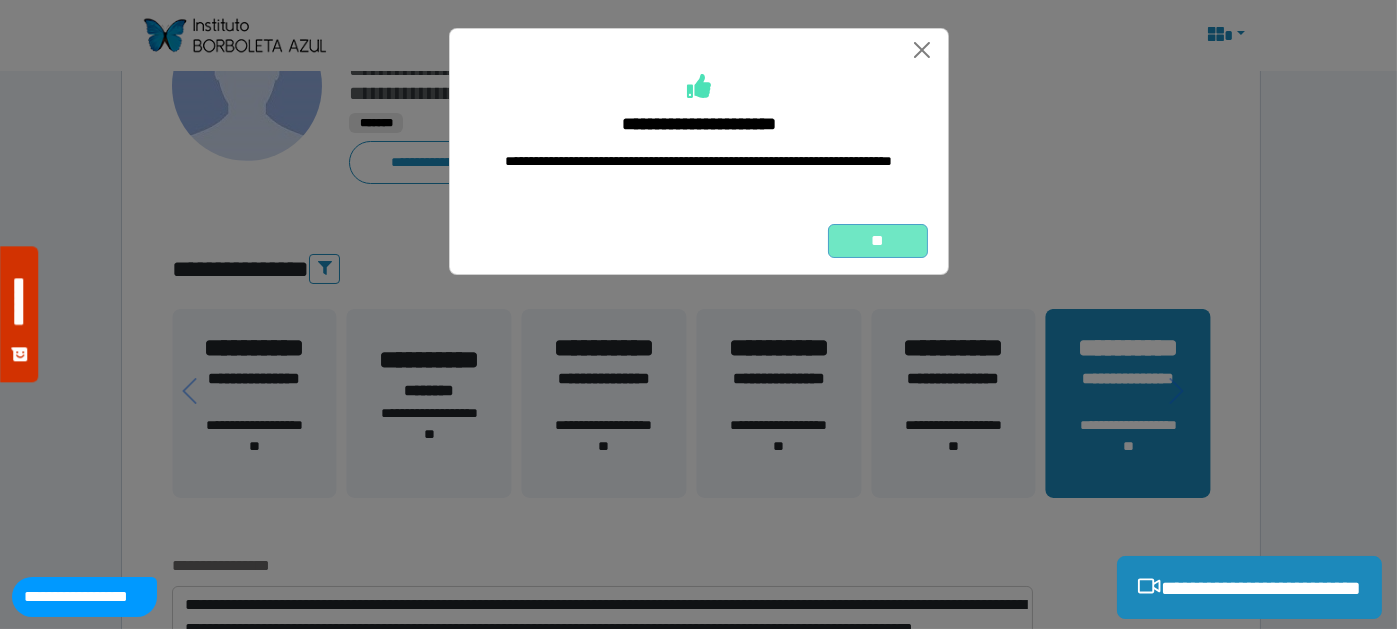 click on "**" at bounding box center [878, 240] 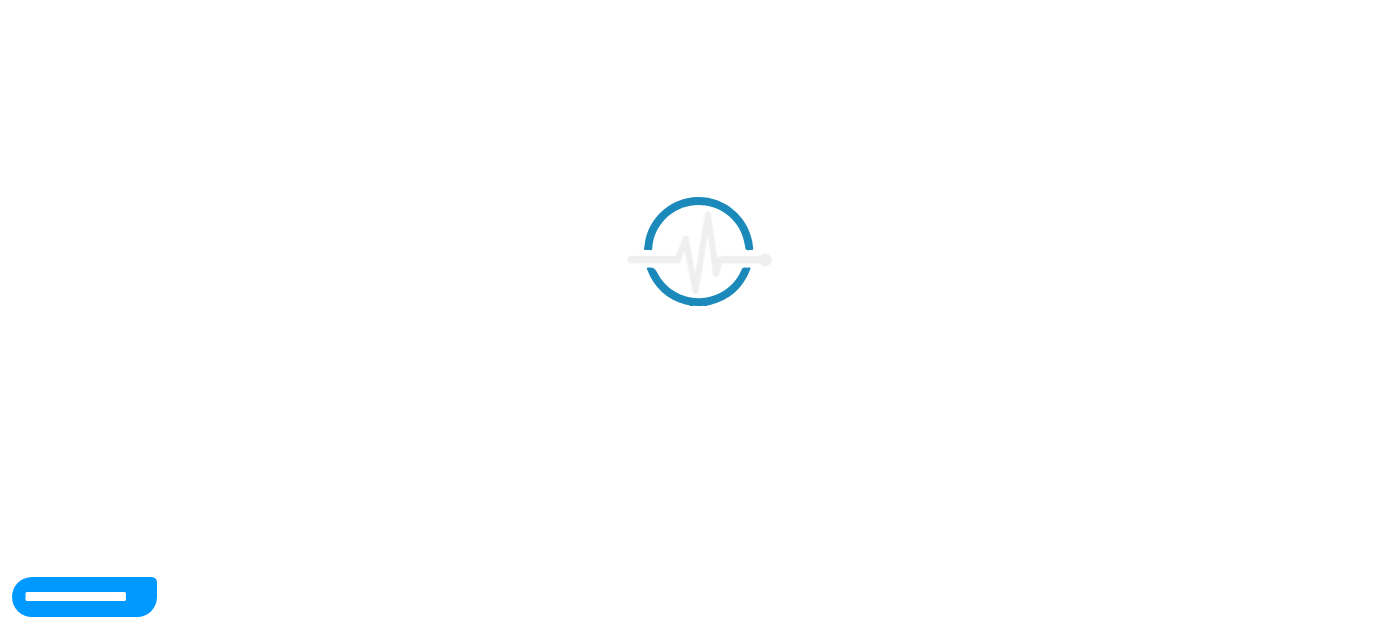 scroll, scrollTop: 0, scrollLeft: 0, axis: both 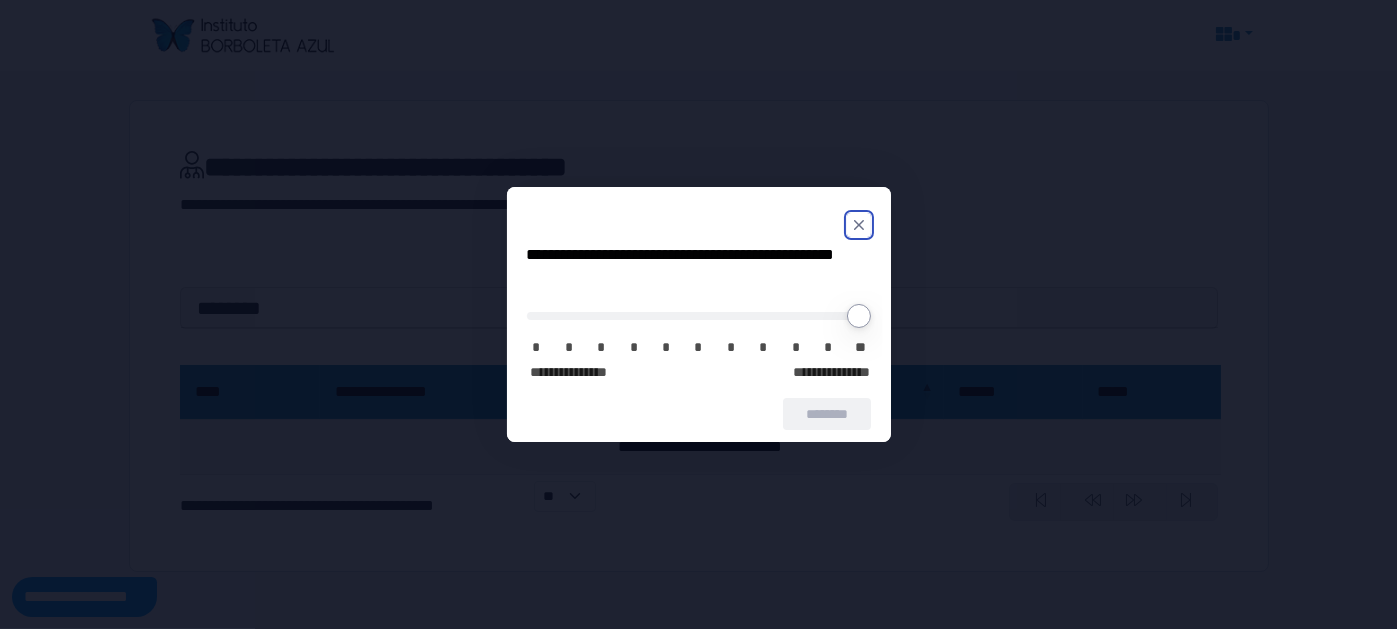 click 